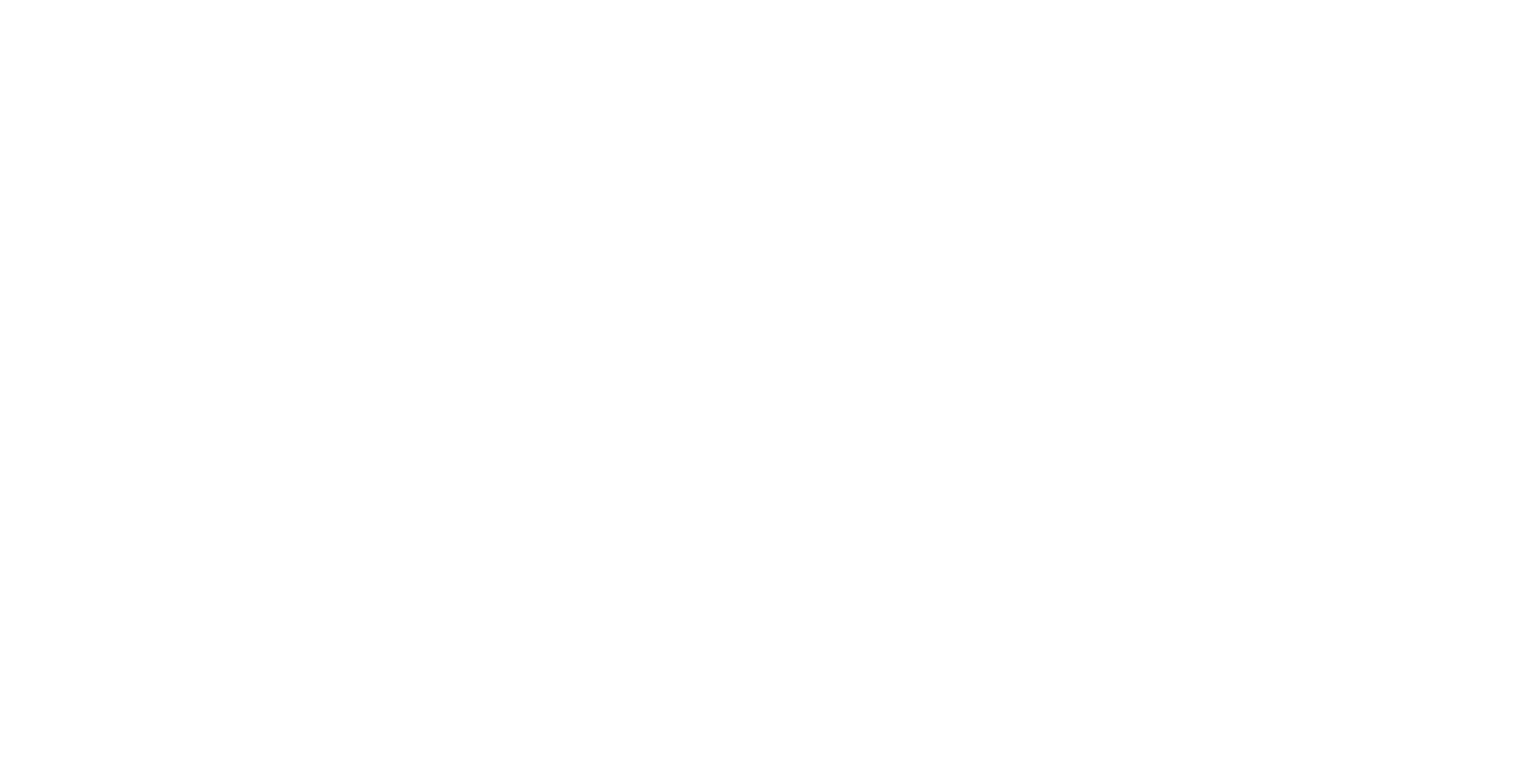 scroll, scrollTop: 0, scrollLeft: 0, axis: both 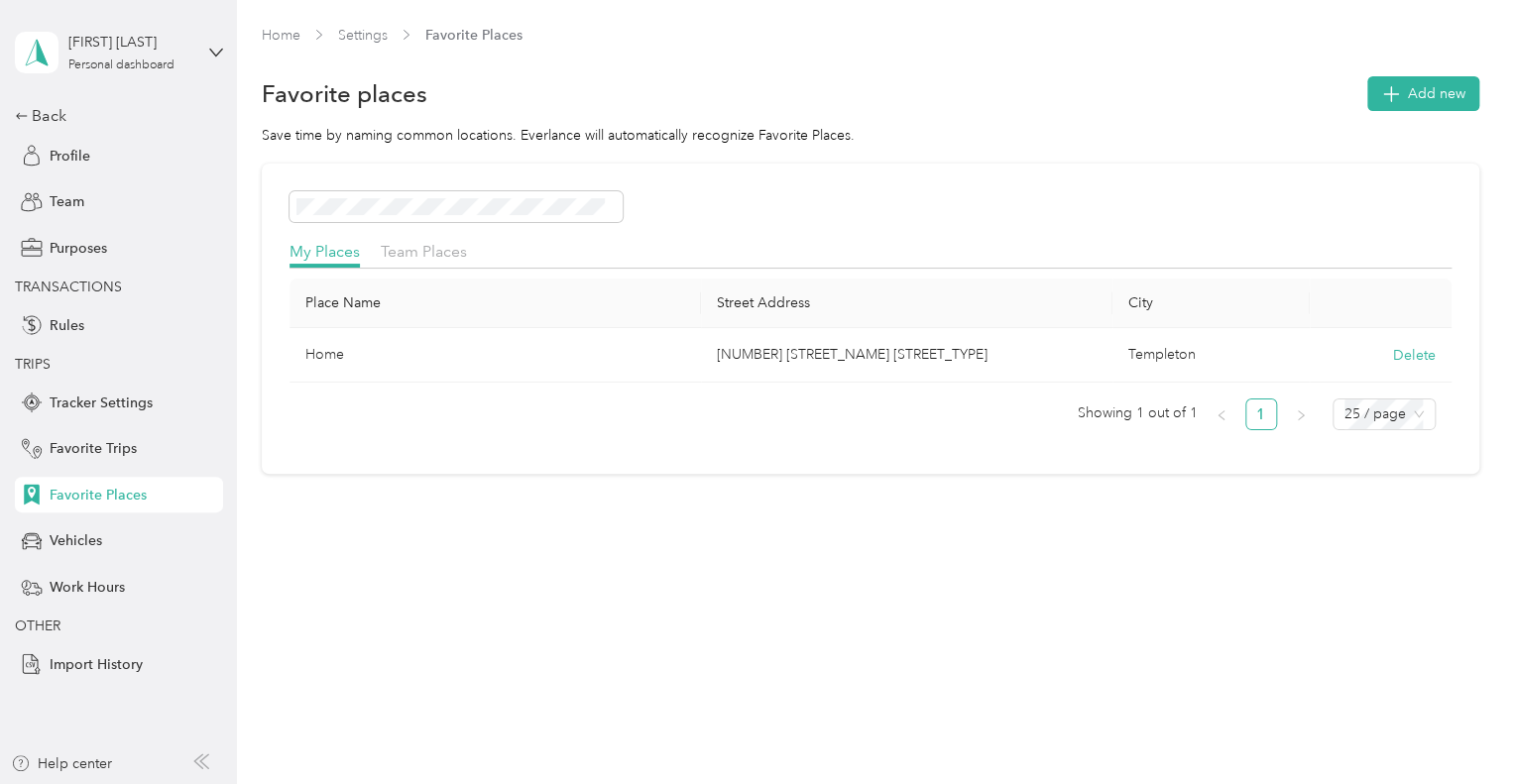 click on "My Places Team Places Place Name Street Address City         Home [NUMBER] [STREET_NAME] [STREET_TYPE] [CITY] Delete Showing 1 out of 1 1 25 / page" at bounding box center (871, 319) 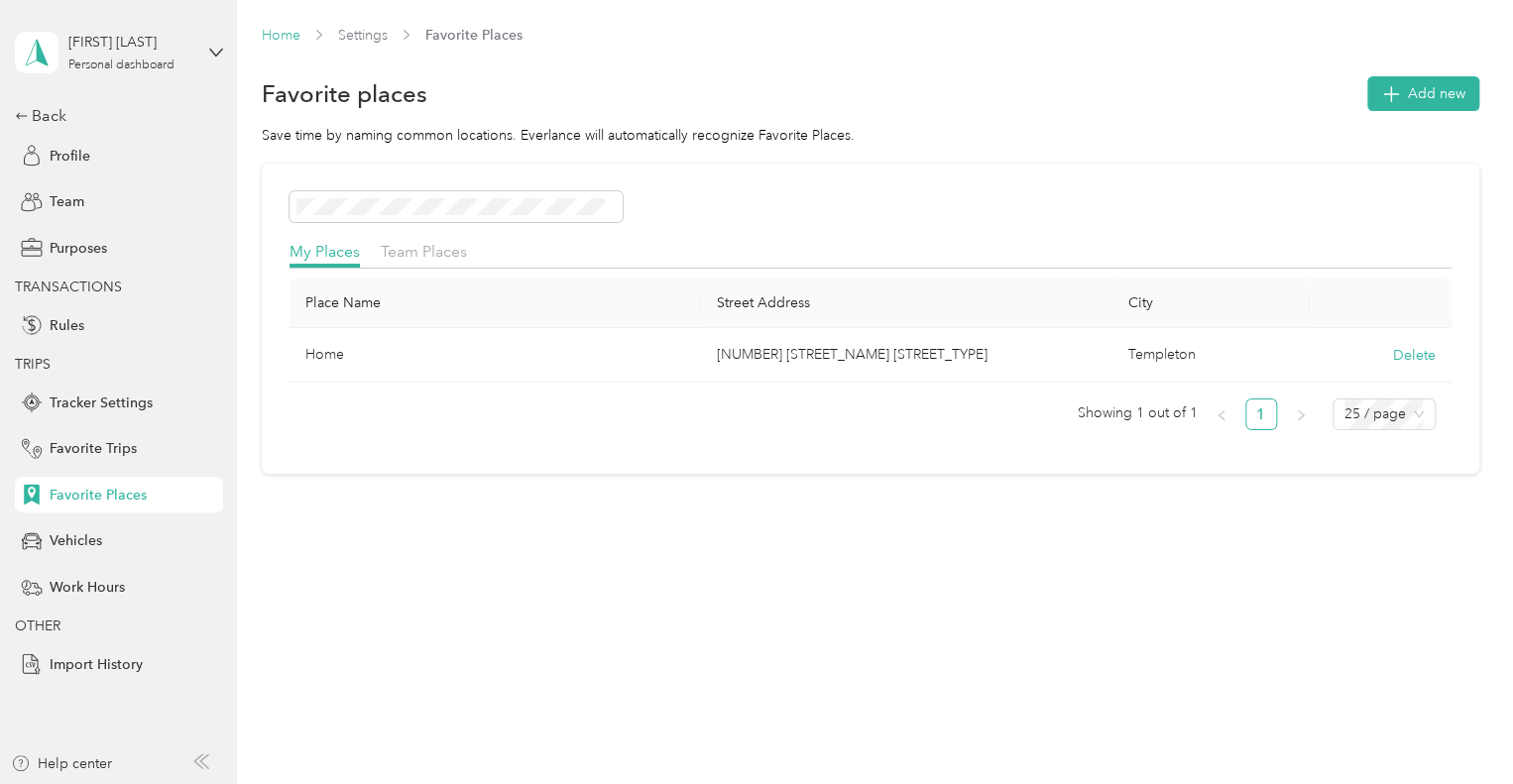 click on "Home" at bounding box center (281, 35) 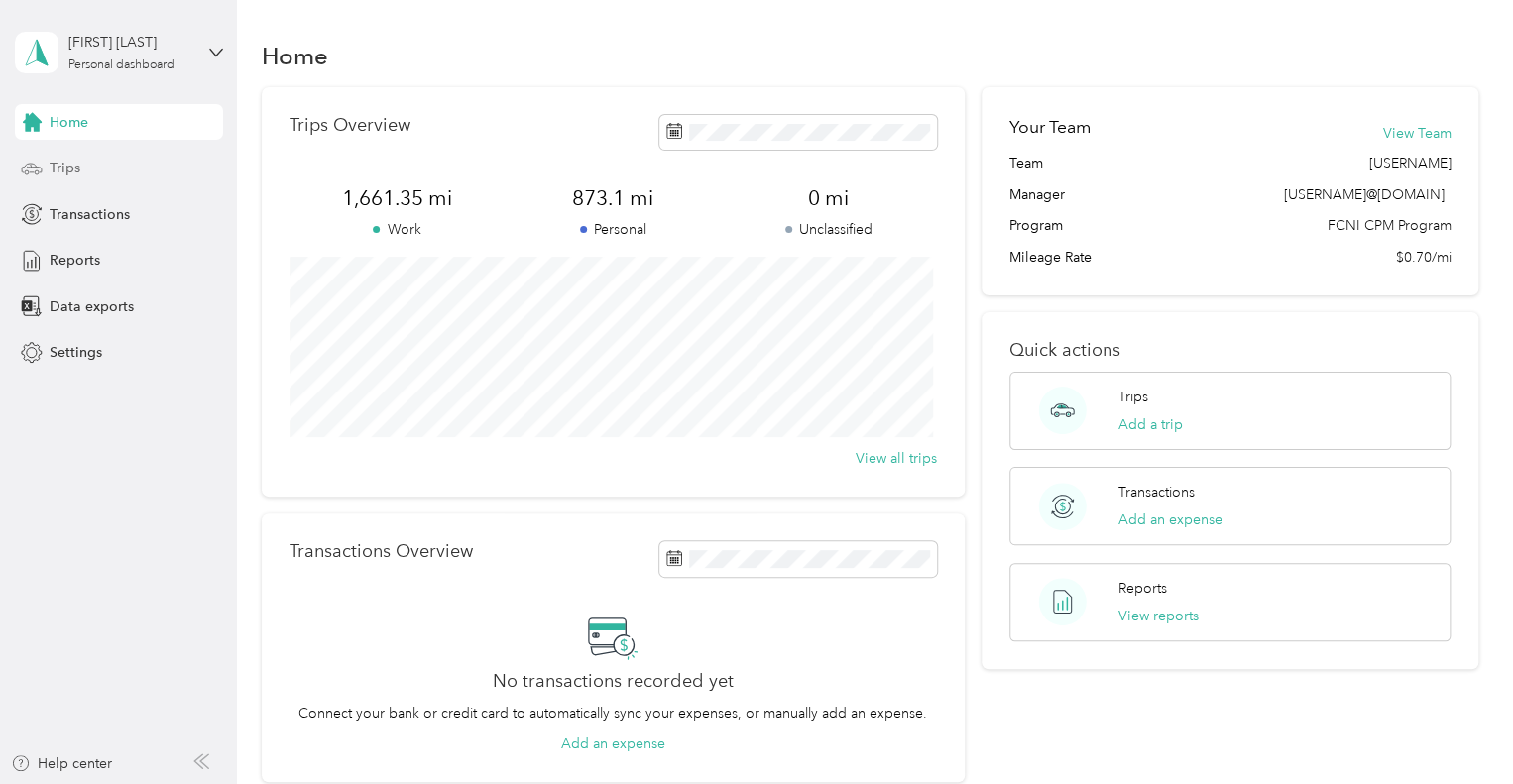 click on "Trips" at bounding box center (64, 168) 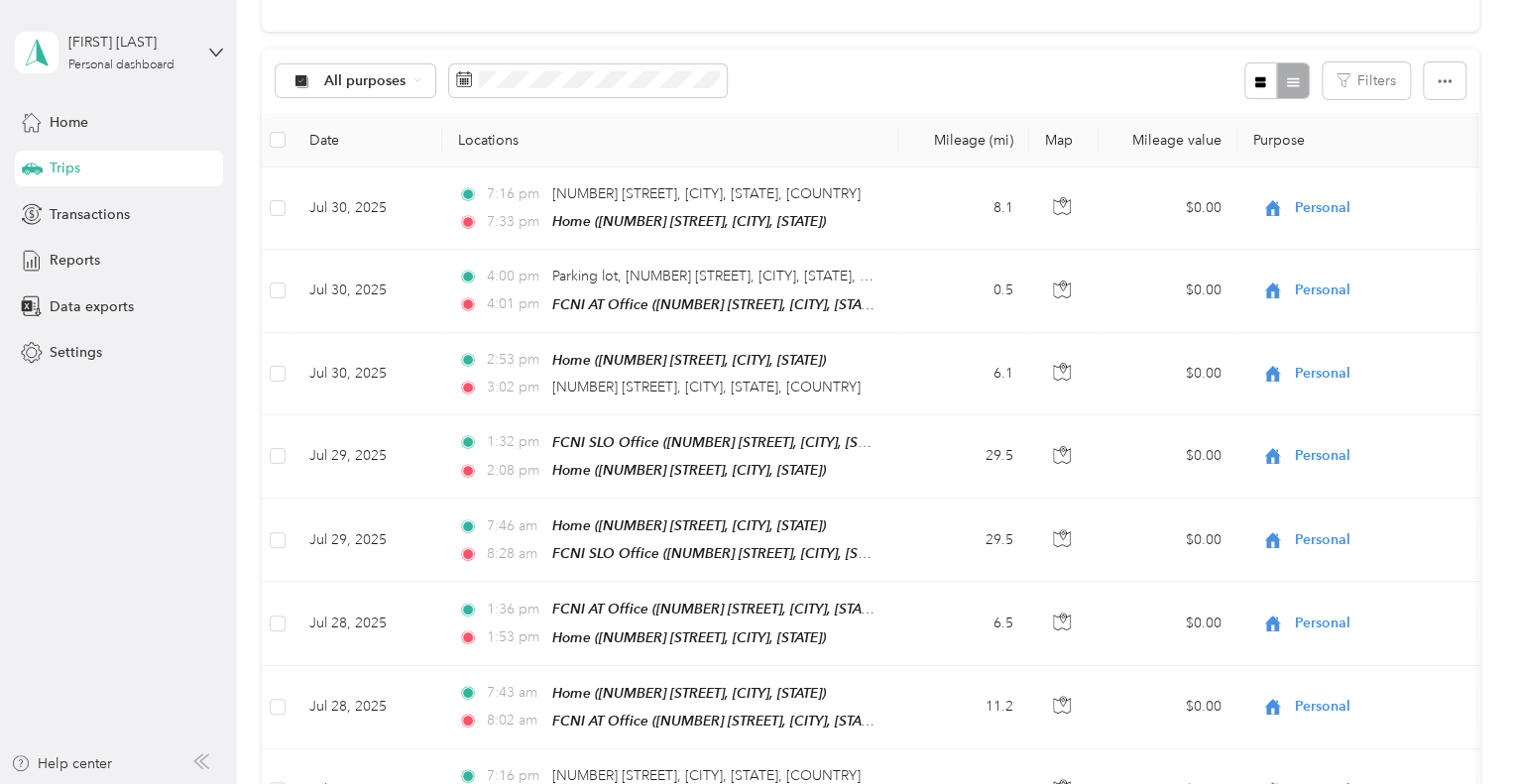 scroll, scrollTop: 0, scrollLeft: 0, axis: both 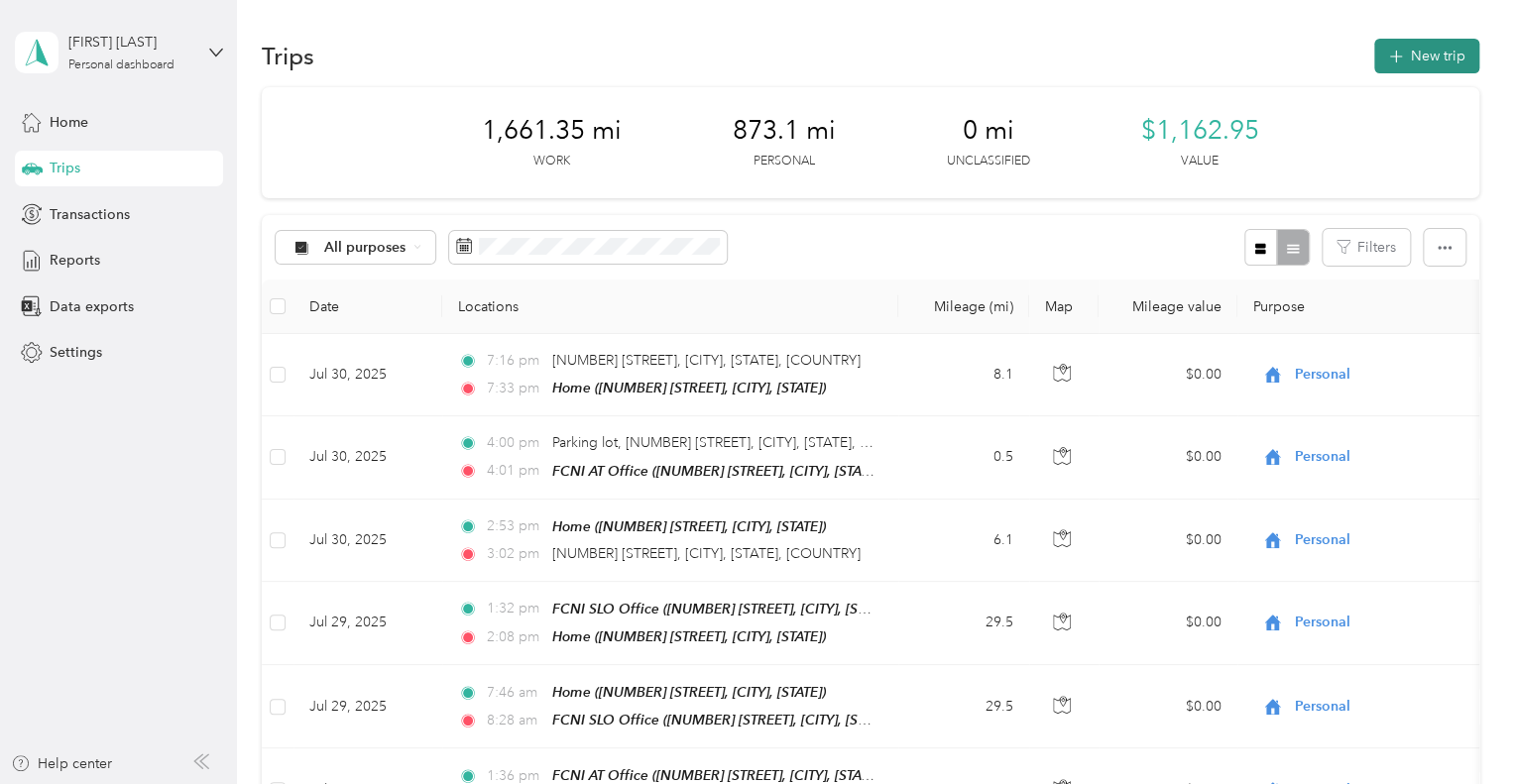 click on "New trip" at bounding box center (1427, 56) 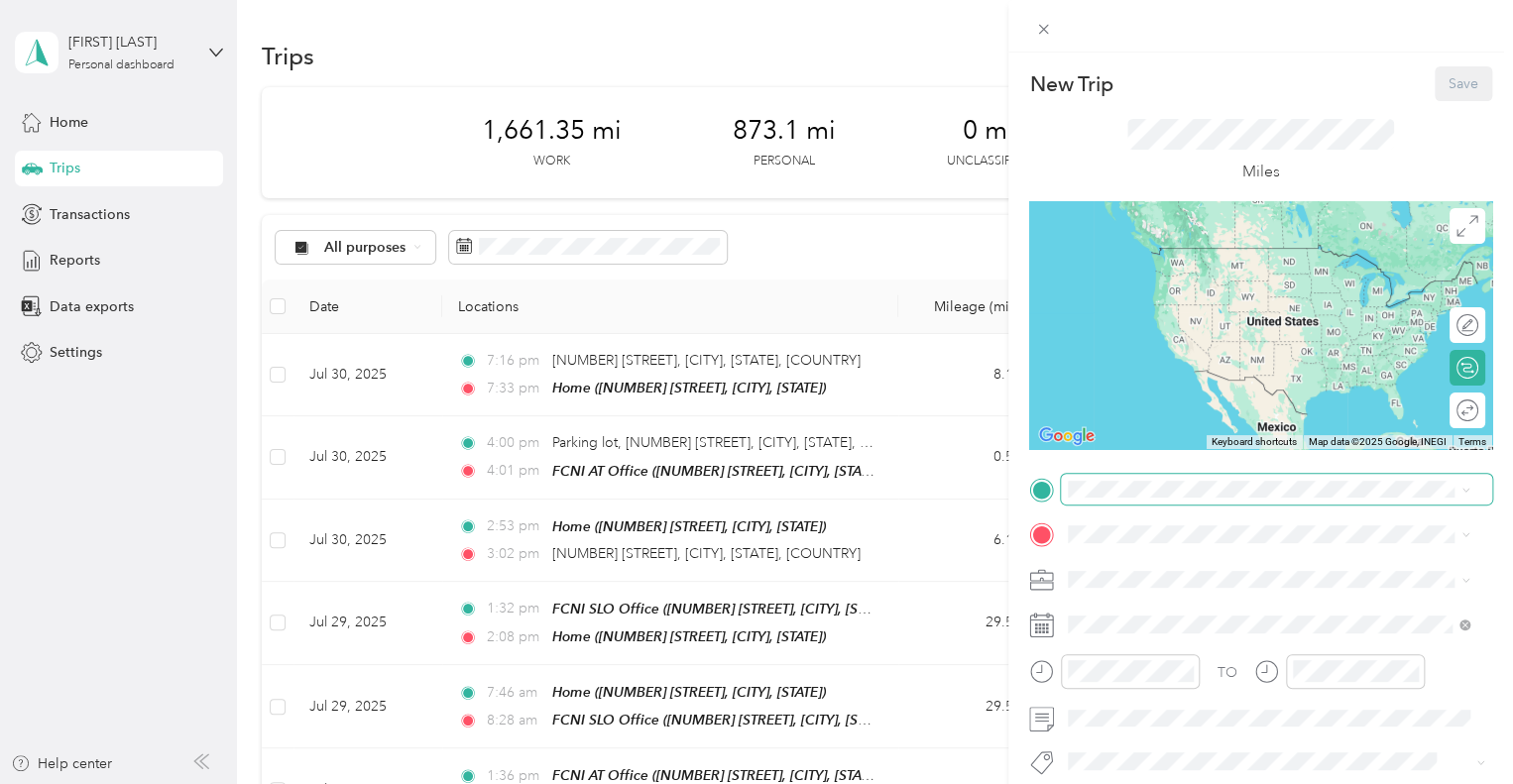 click at bounding box center [1276, 490] 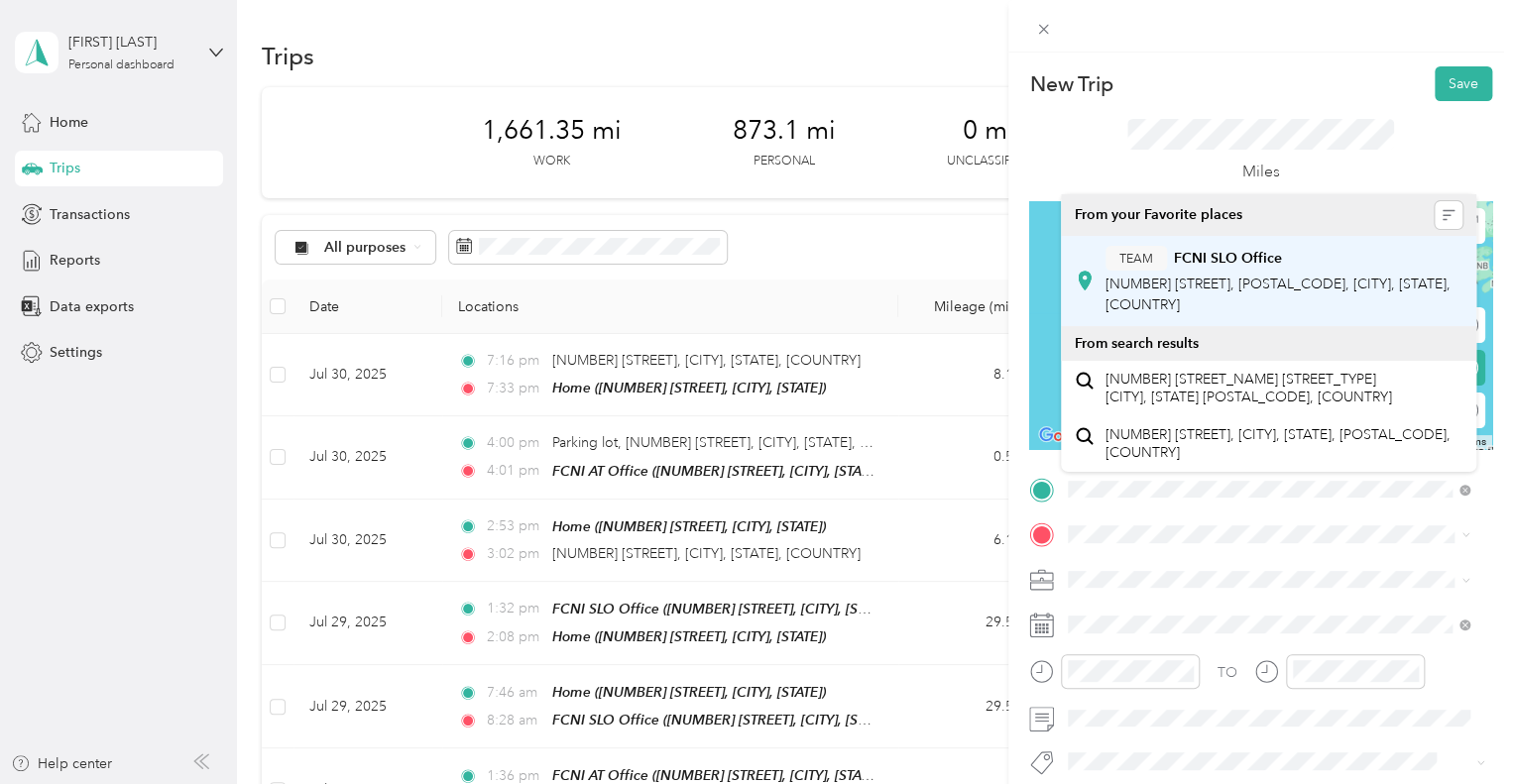 click on "[NUMBER] [STREET], [POSTAL_CODE], [CITY], [STATE], [COUNTRY]" at bounding box center (1278, 294) 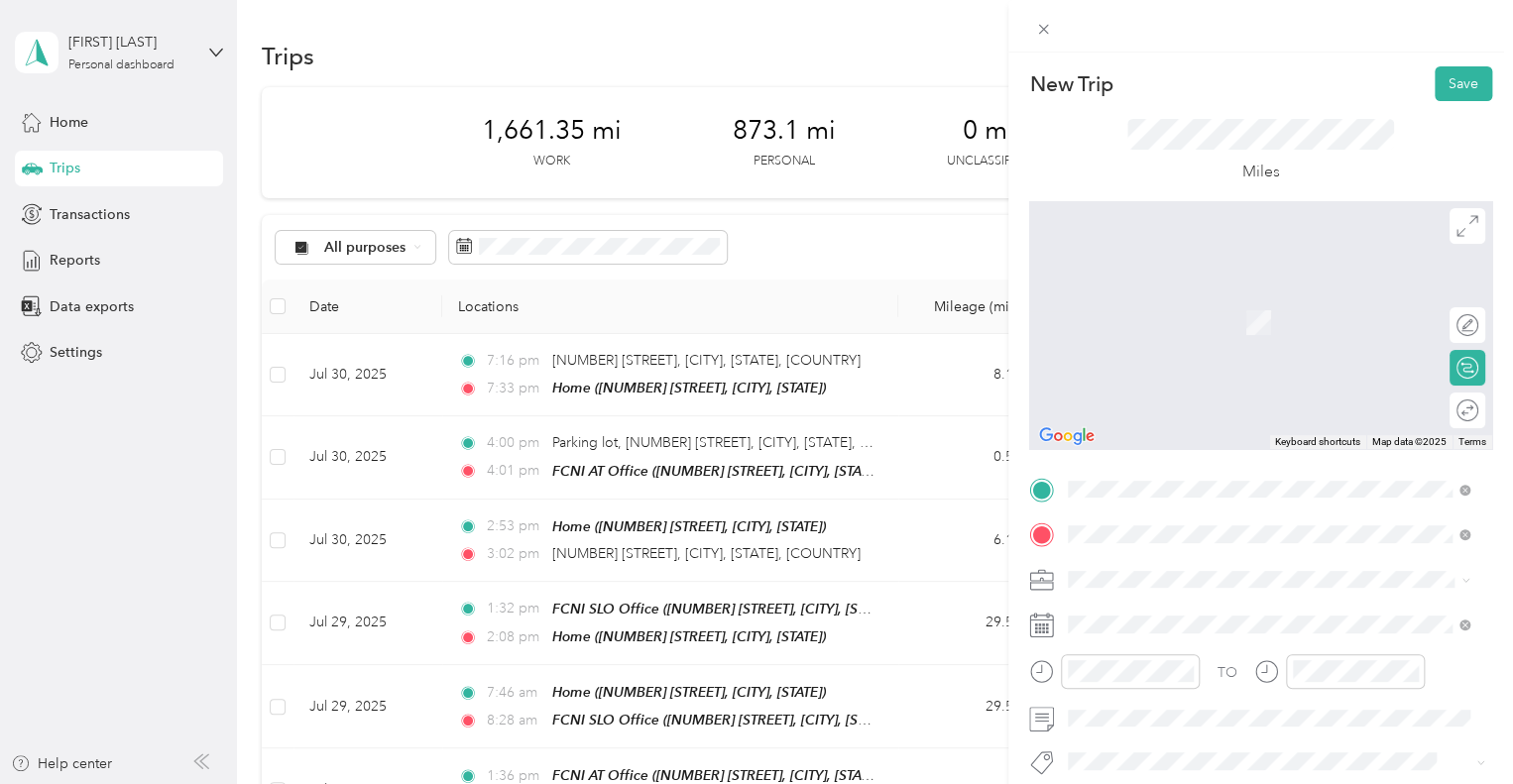 click on "FCNI AG Office" at bounding box center [1224, 484] 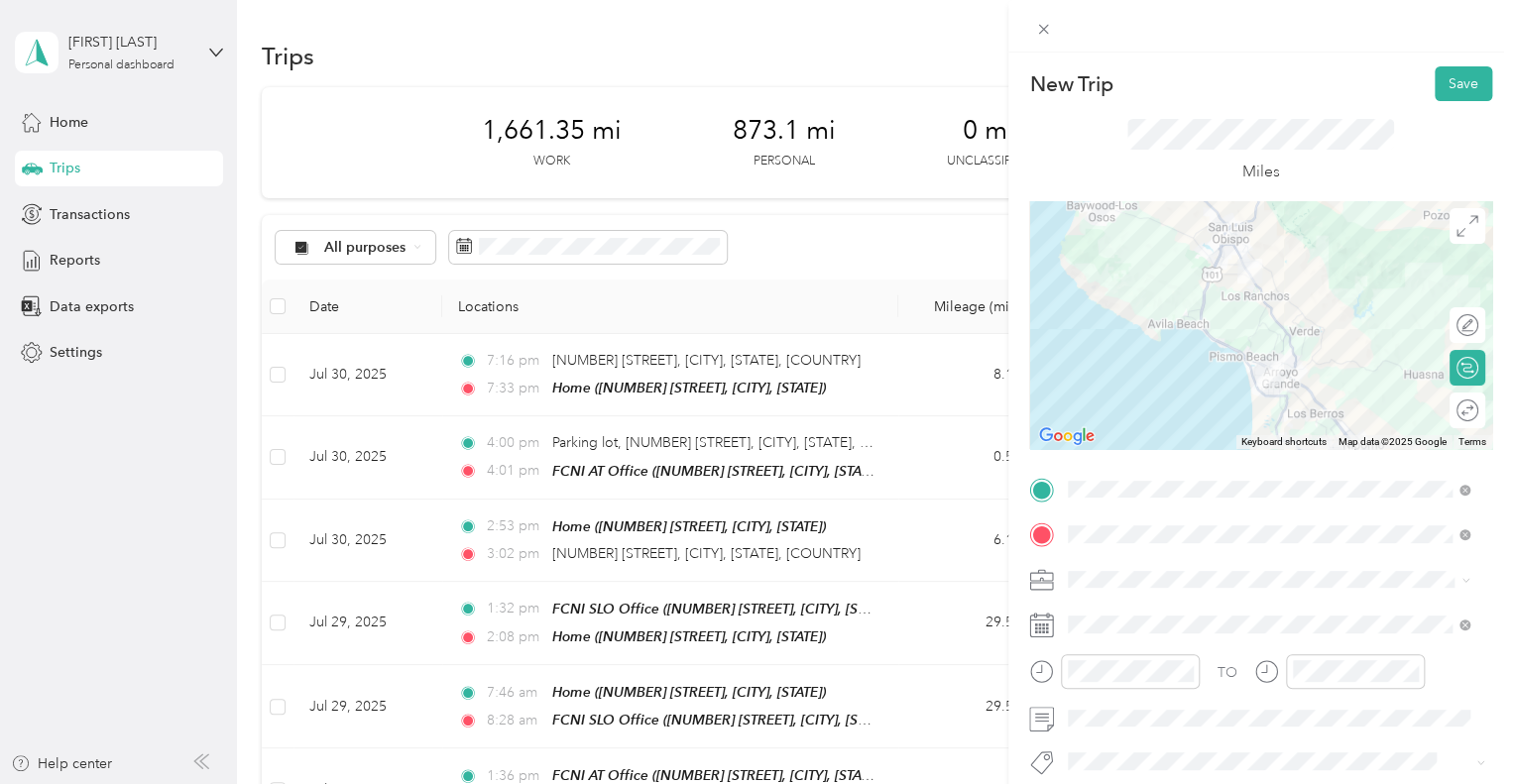 click at bounding box center (1260, 26) 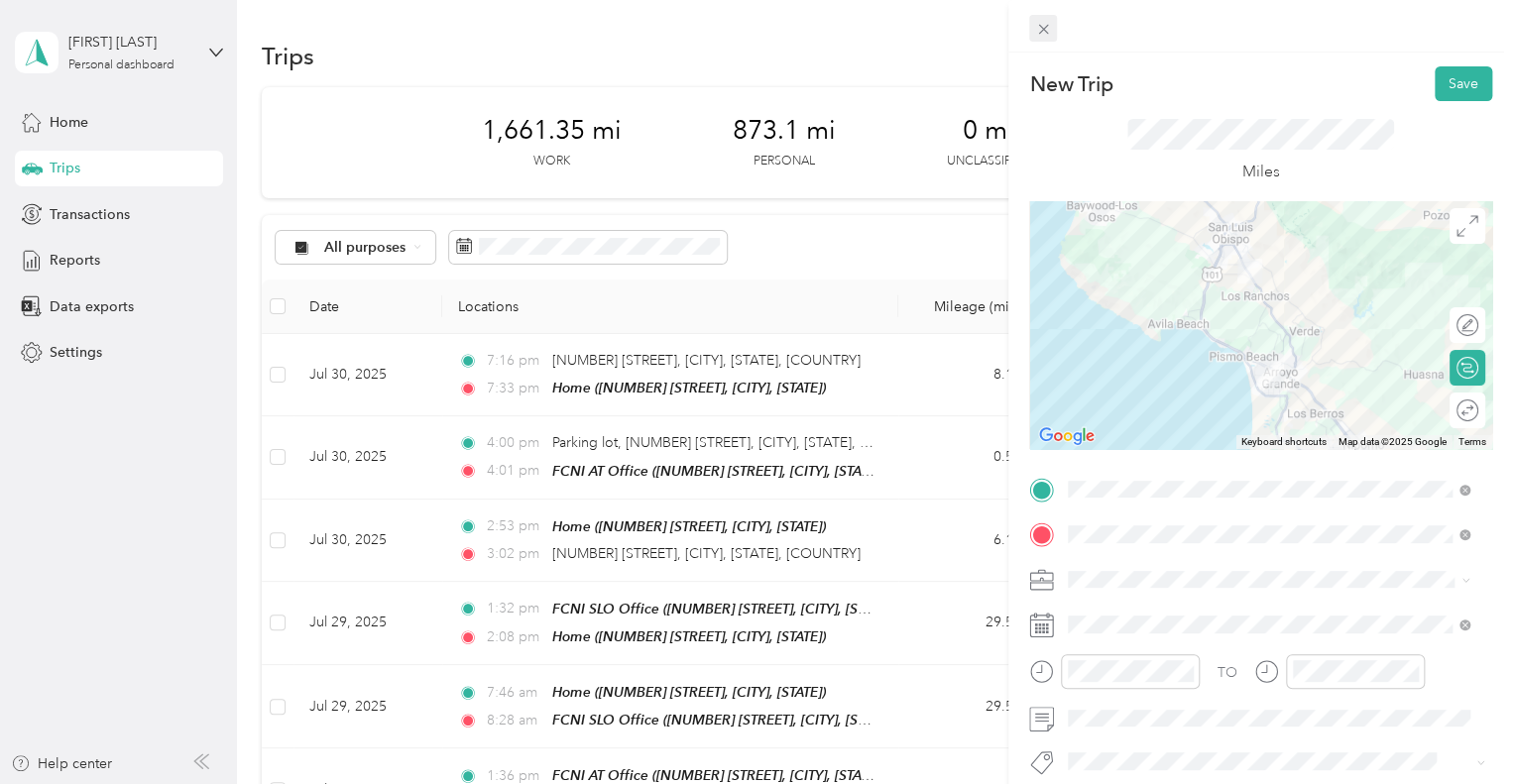click 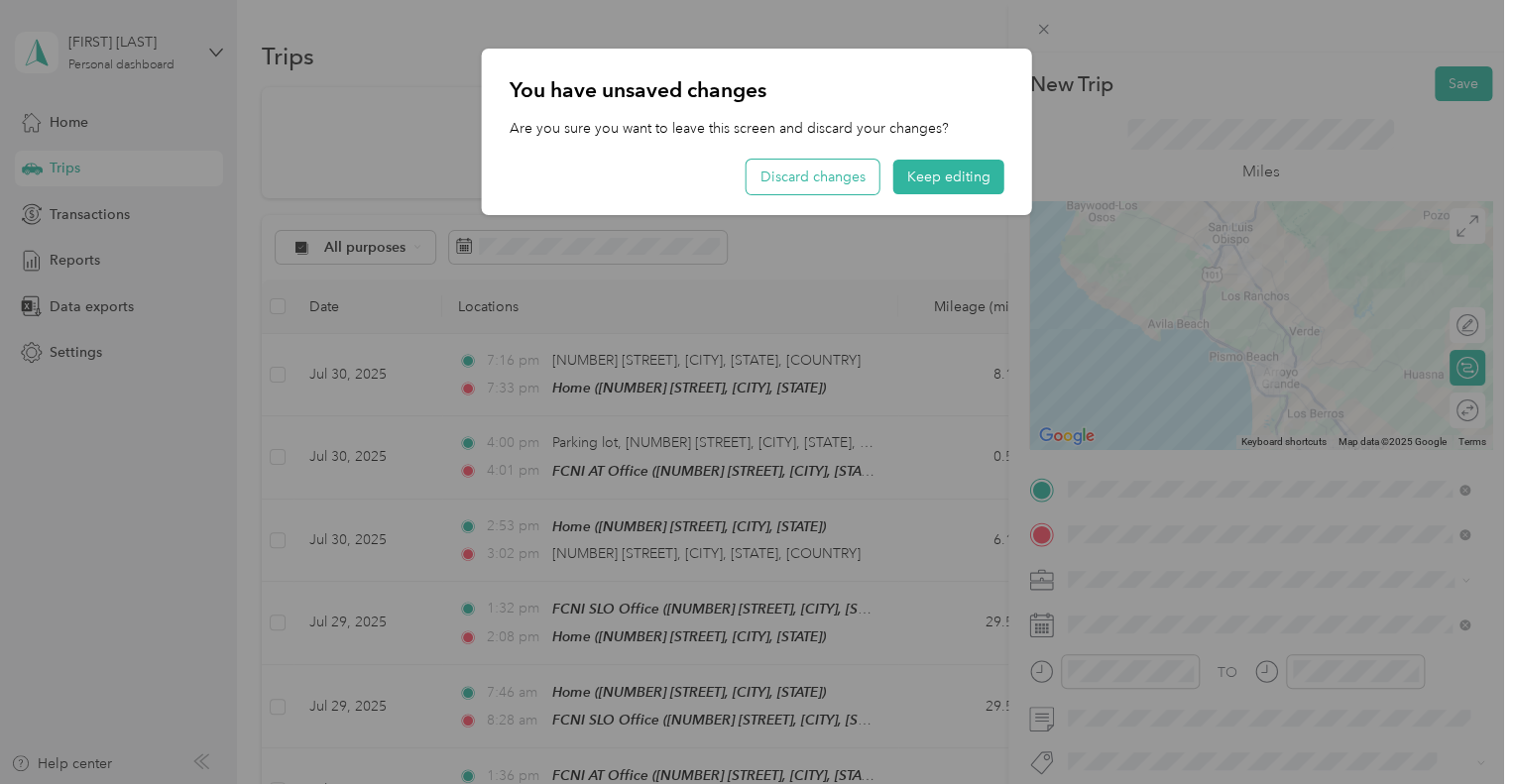 click on "Discard changes" at bounding box center [813, 176] 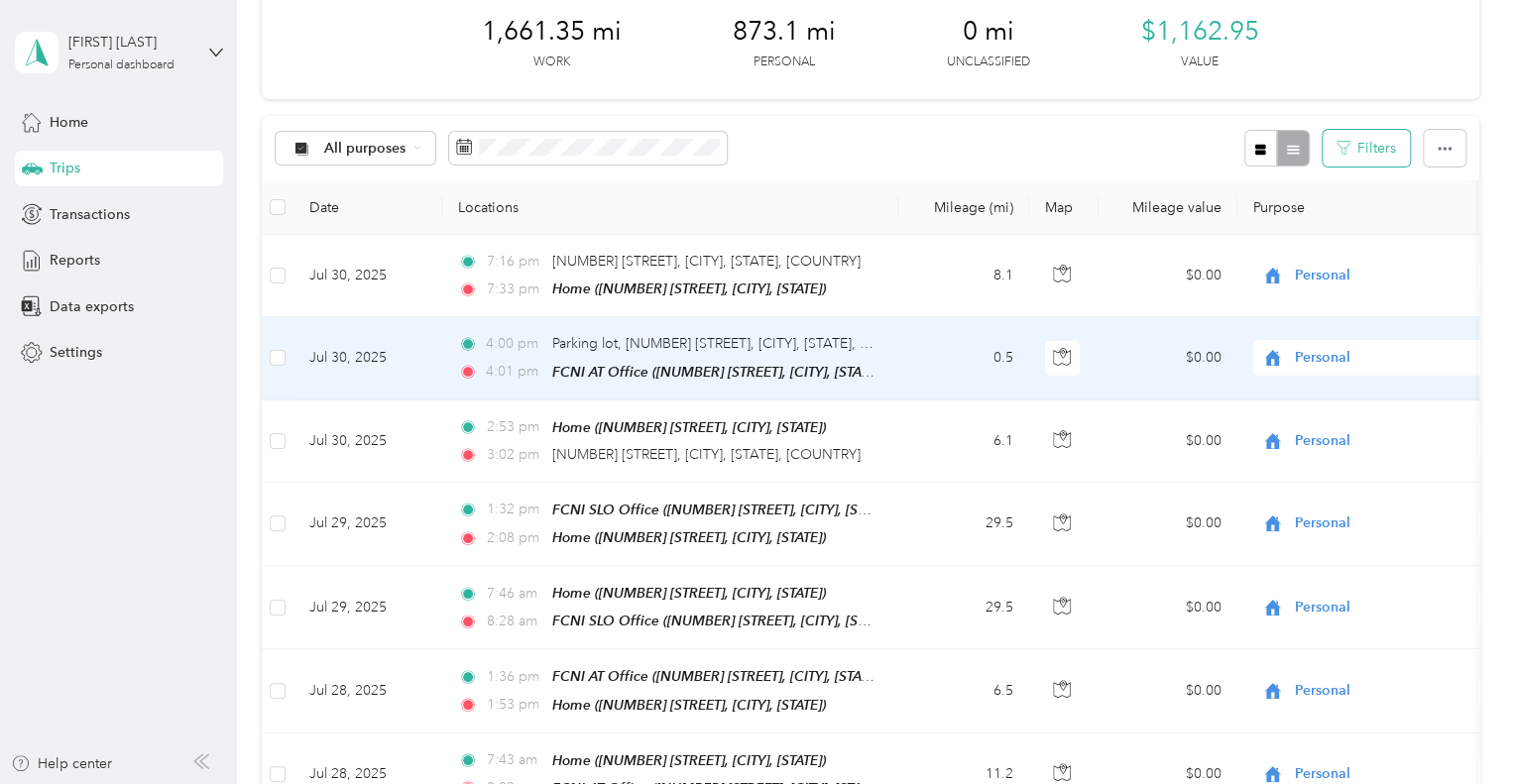 scroll, scrollTop: 0, scrollLeft: 0, axis: both 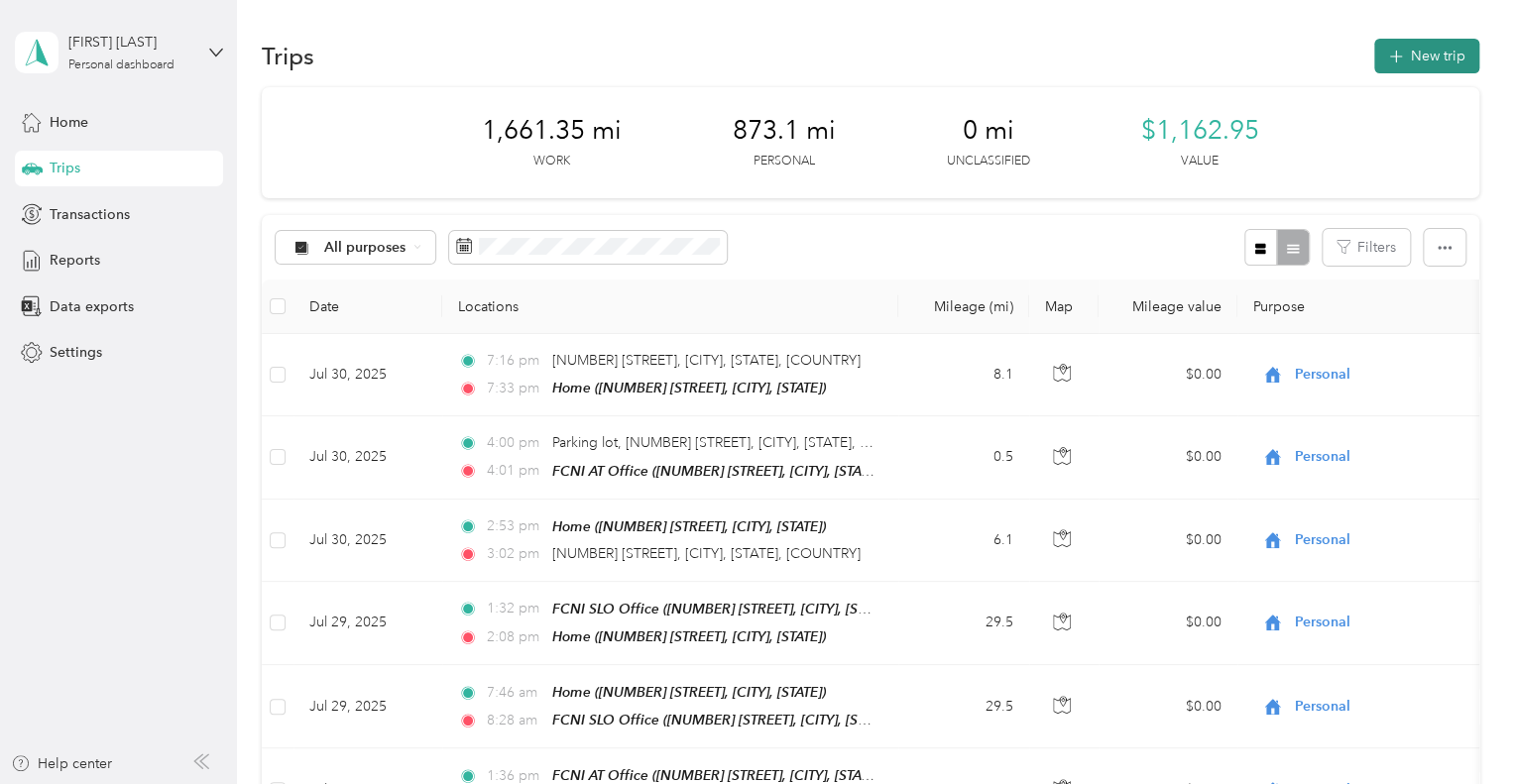 click on "New trip" at bounding box center (1427, 56) 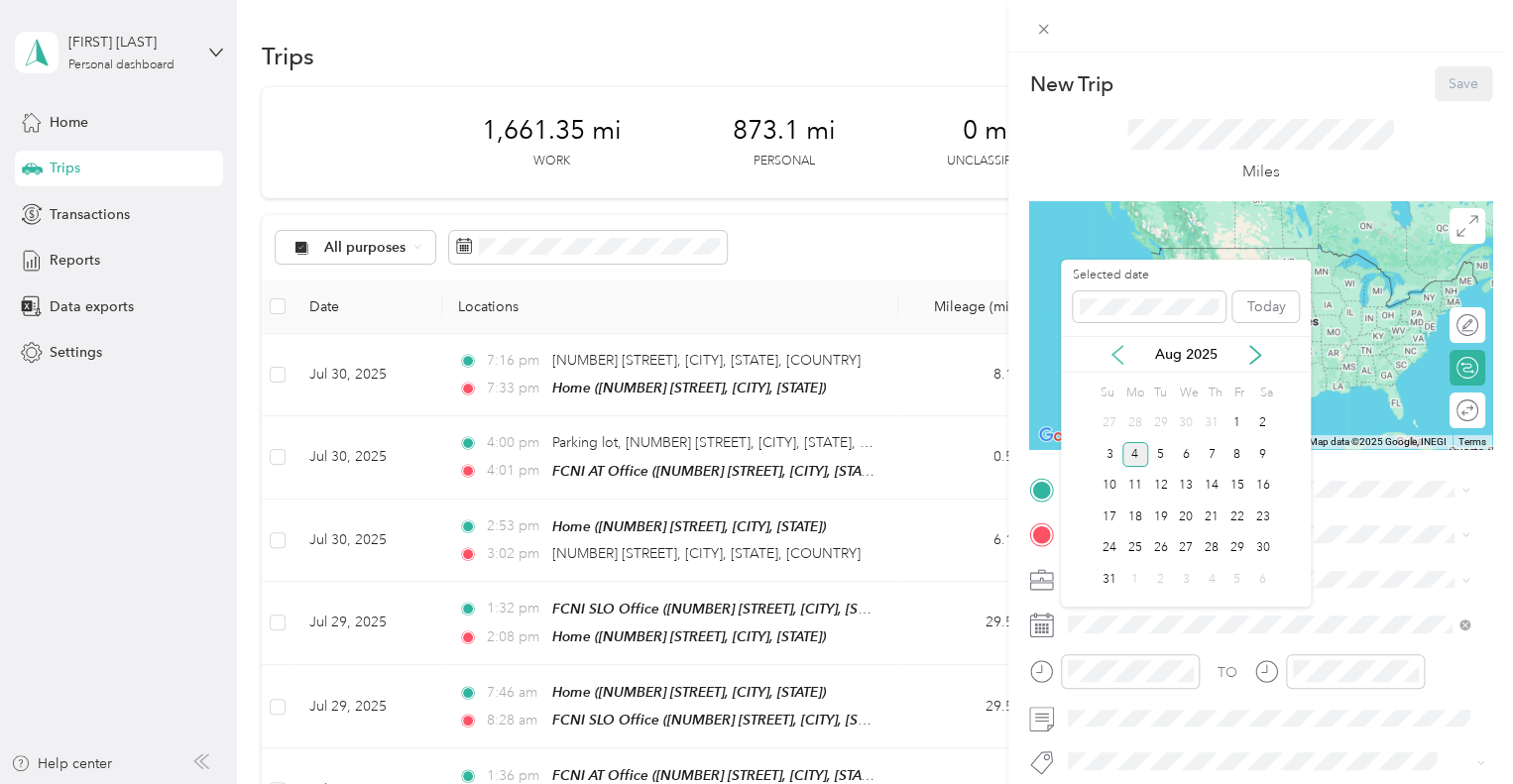 click 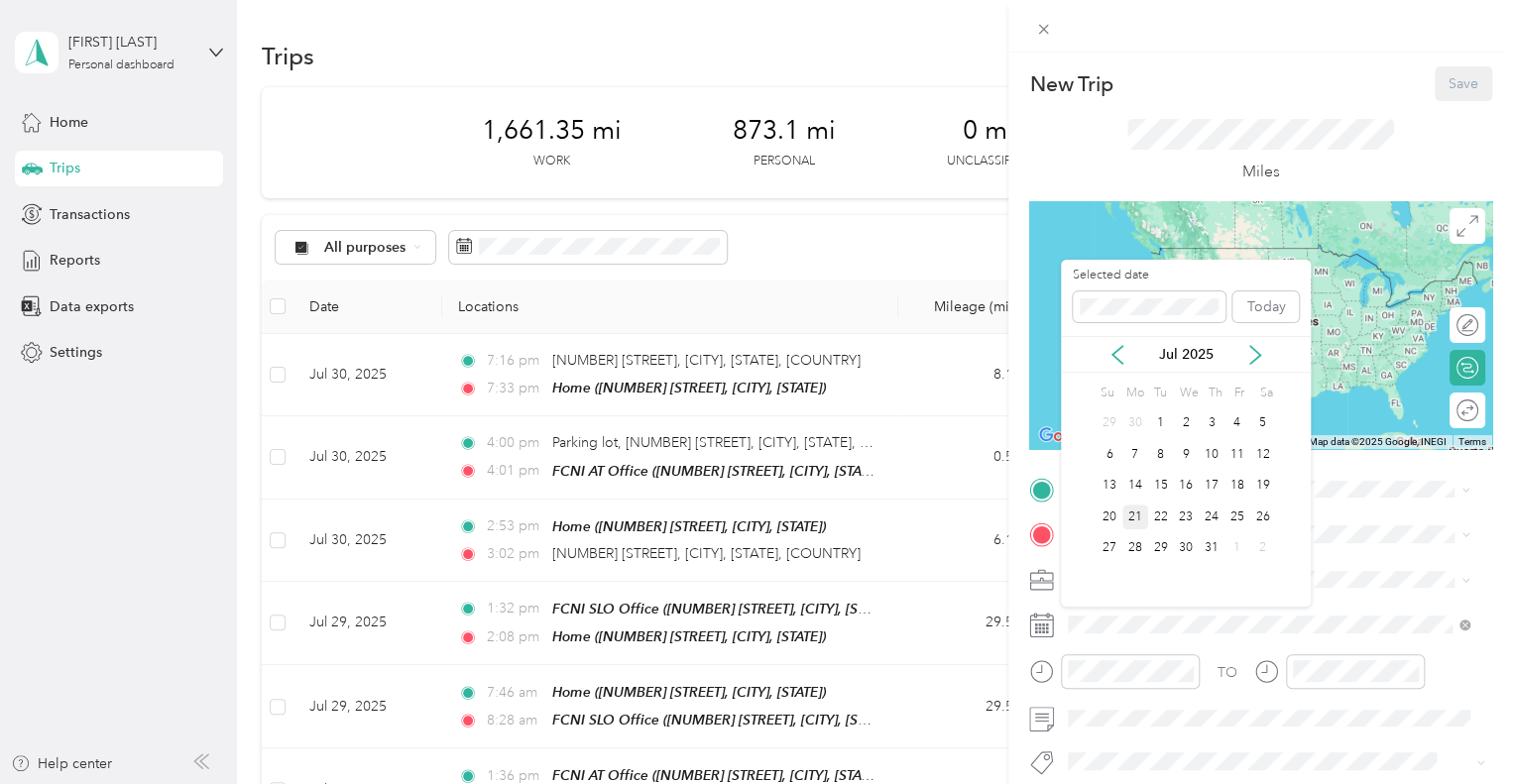 click on "21" at bounding box center (1135, 516) 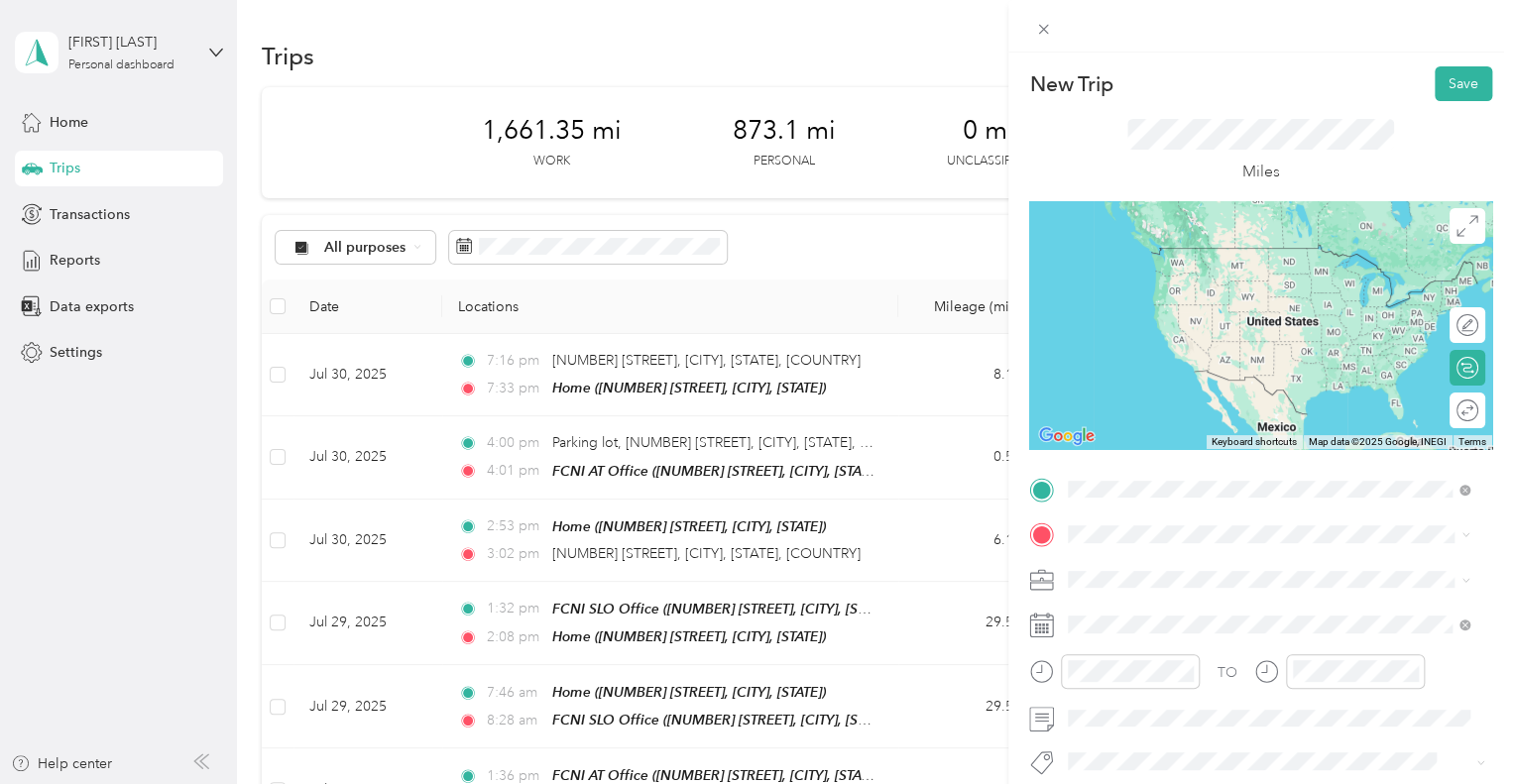 click on "TEAM FCNI SLO  Office [NUMBER] [STREET], [POSTAL_CODE], [CITY], [STATE], [COUNTRY]" at bounding box center (1284, 371) 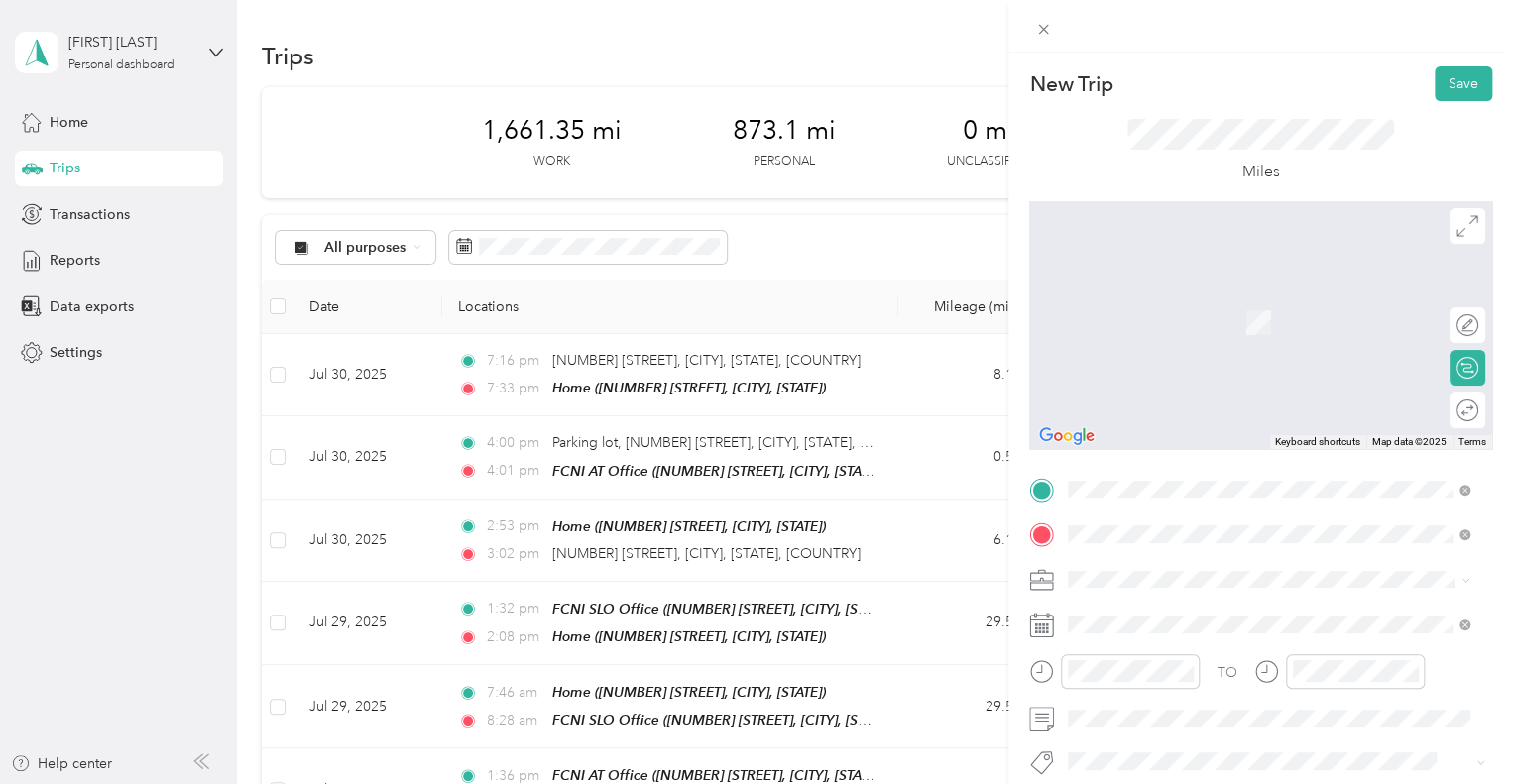 click on "[NUMBER] [STREET_NAME] [STREET_TYPE], [POSTAL_CODE], [CITY], [STATE], [COUNTRY]" at bounding box center [1250, 340] 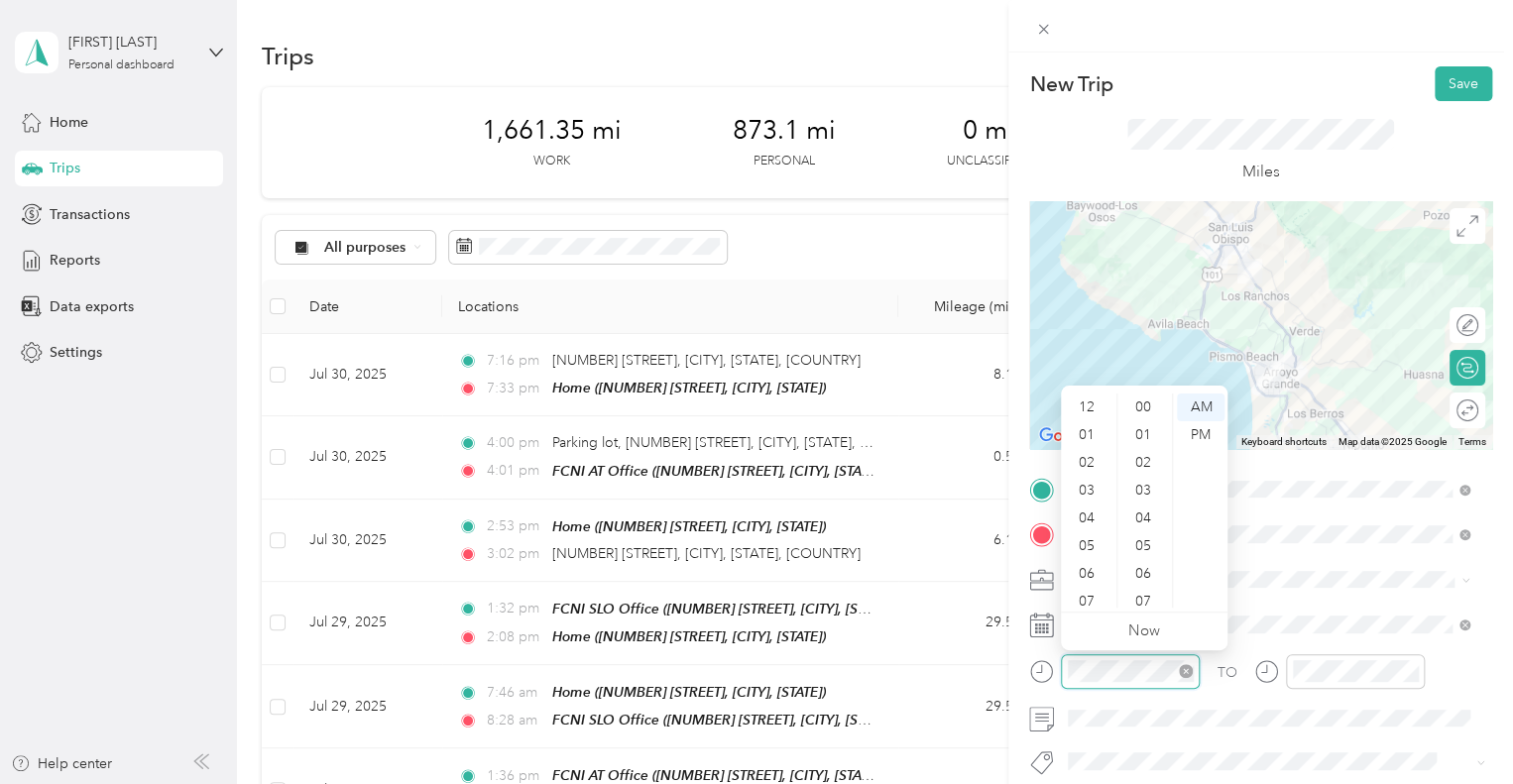 scroll, scrollTop: 1027, scrollLeft: 0, axis: vertical 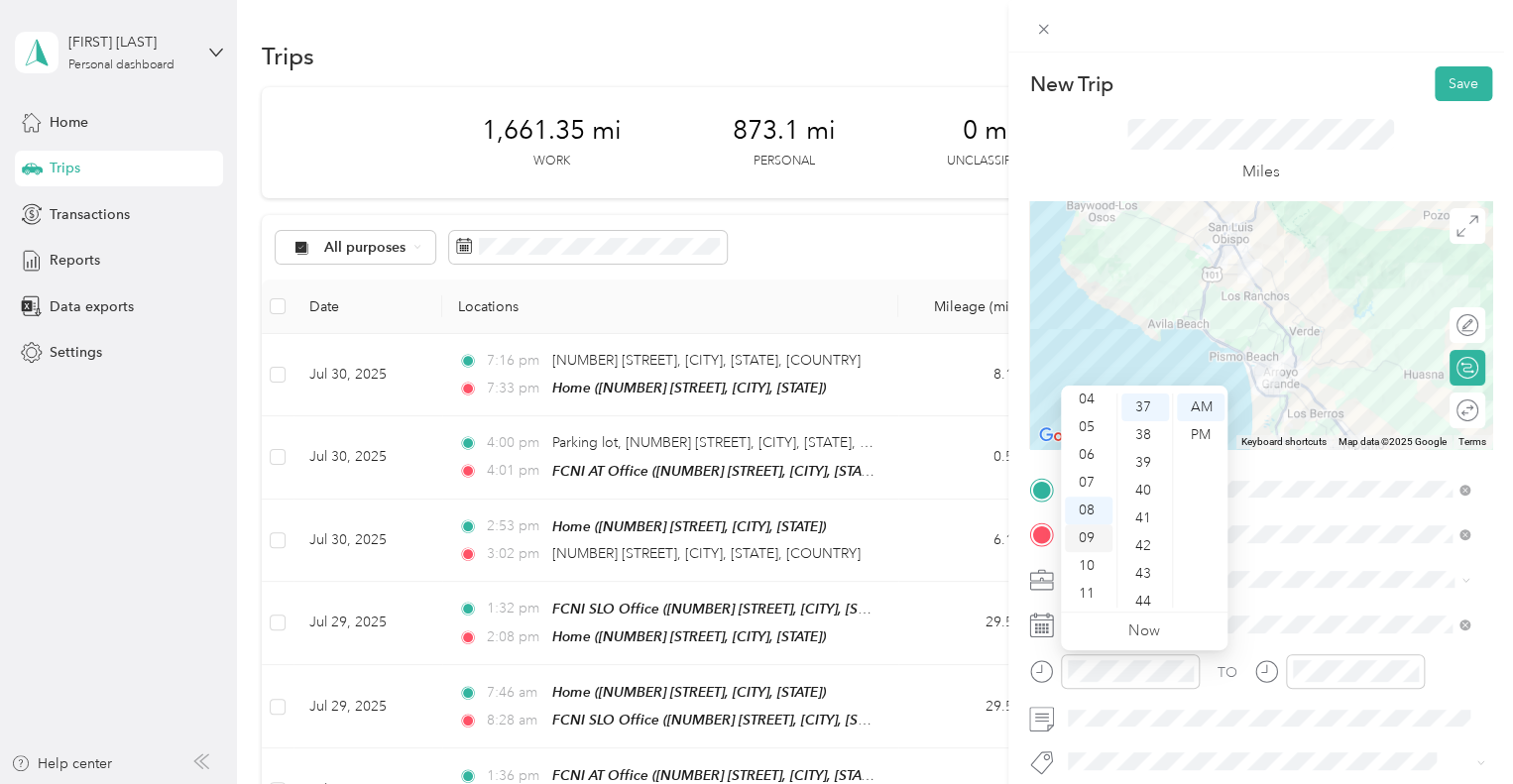 click on "09" at bounding box center [1089, 538] 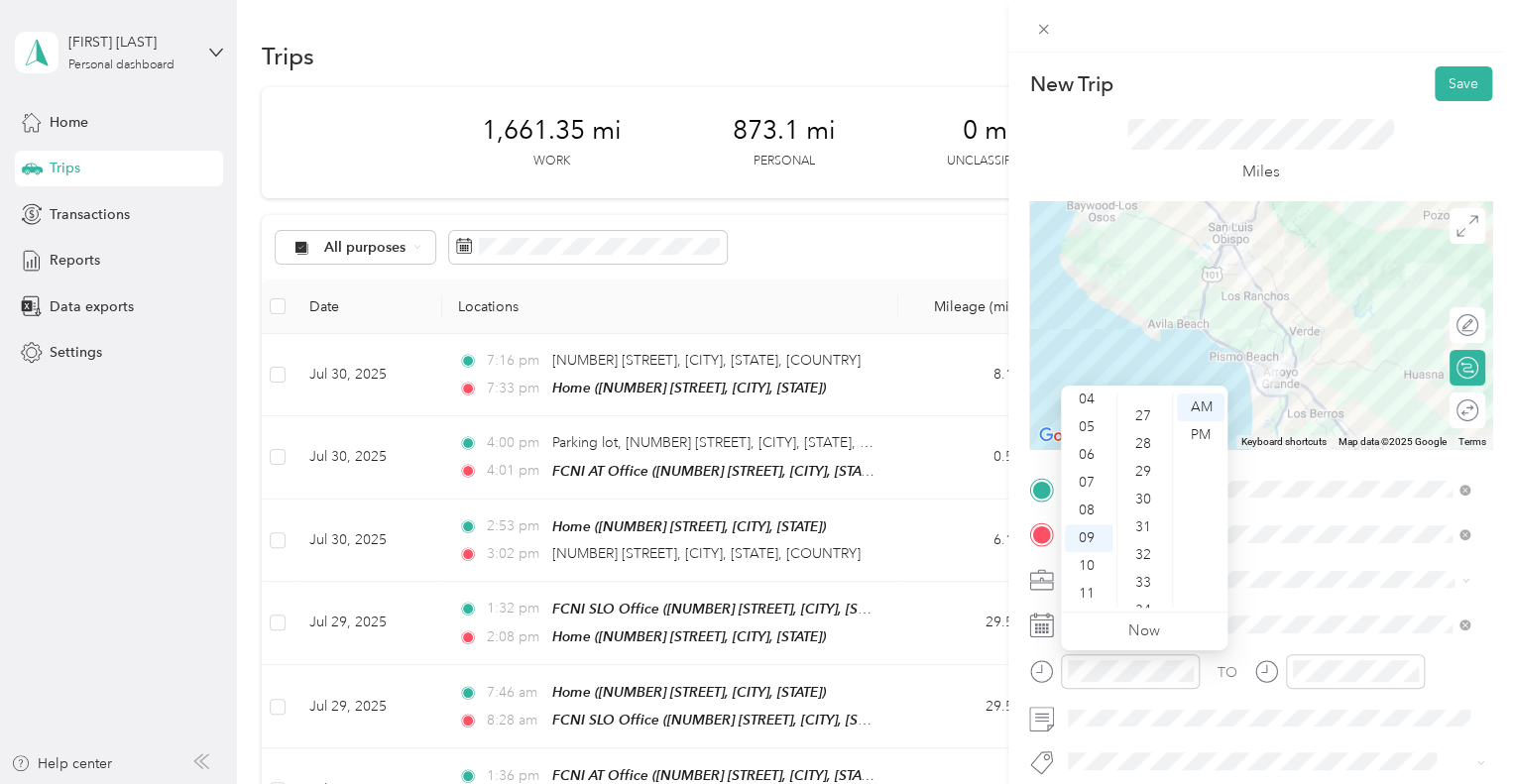scroll, scrollTop: 729, scrollLeft: 0, axis: vertical 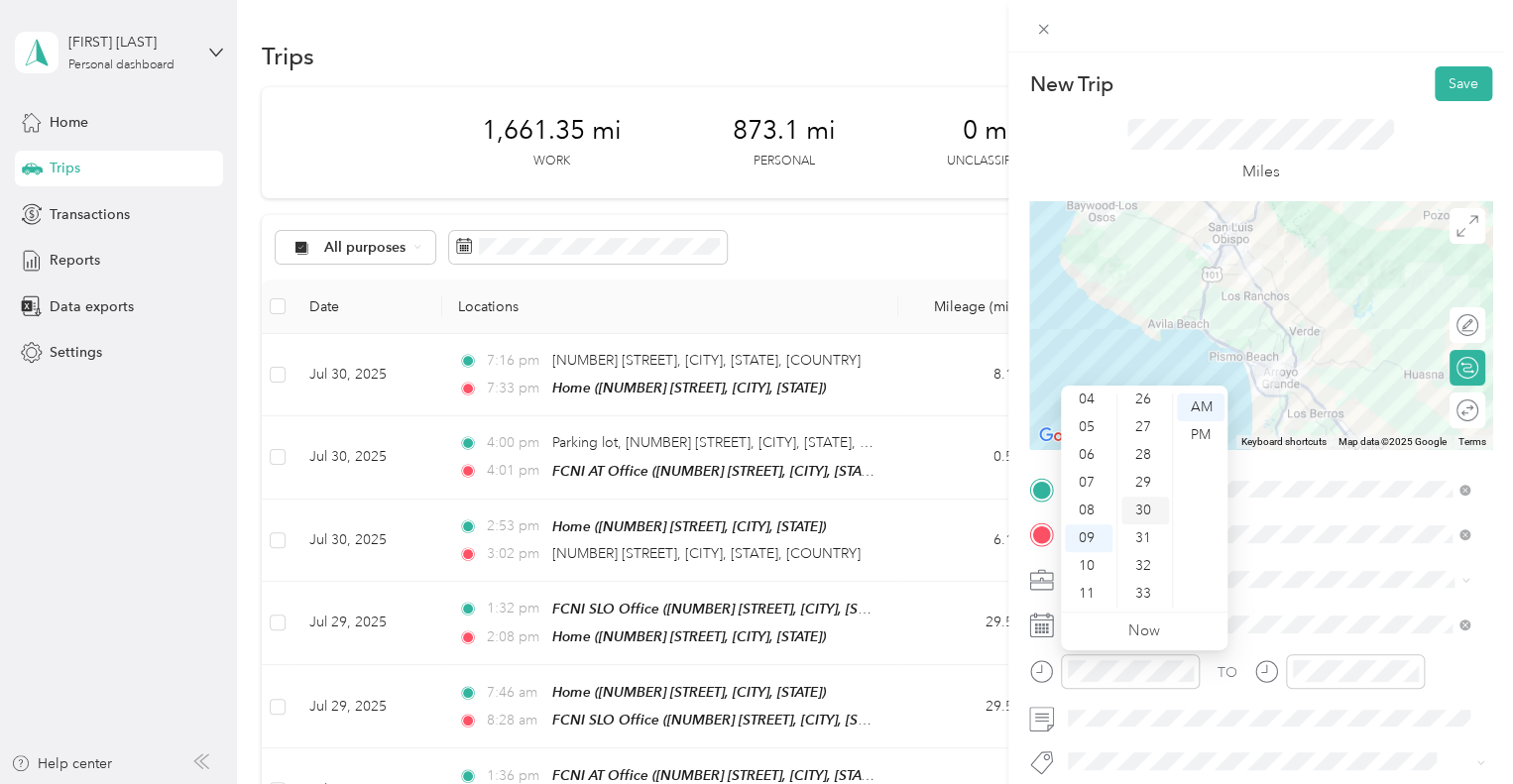 click on "30" at bounding box center [1145, 510] 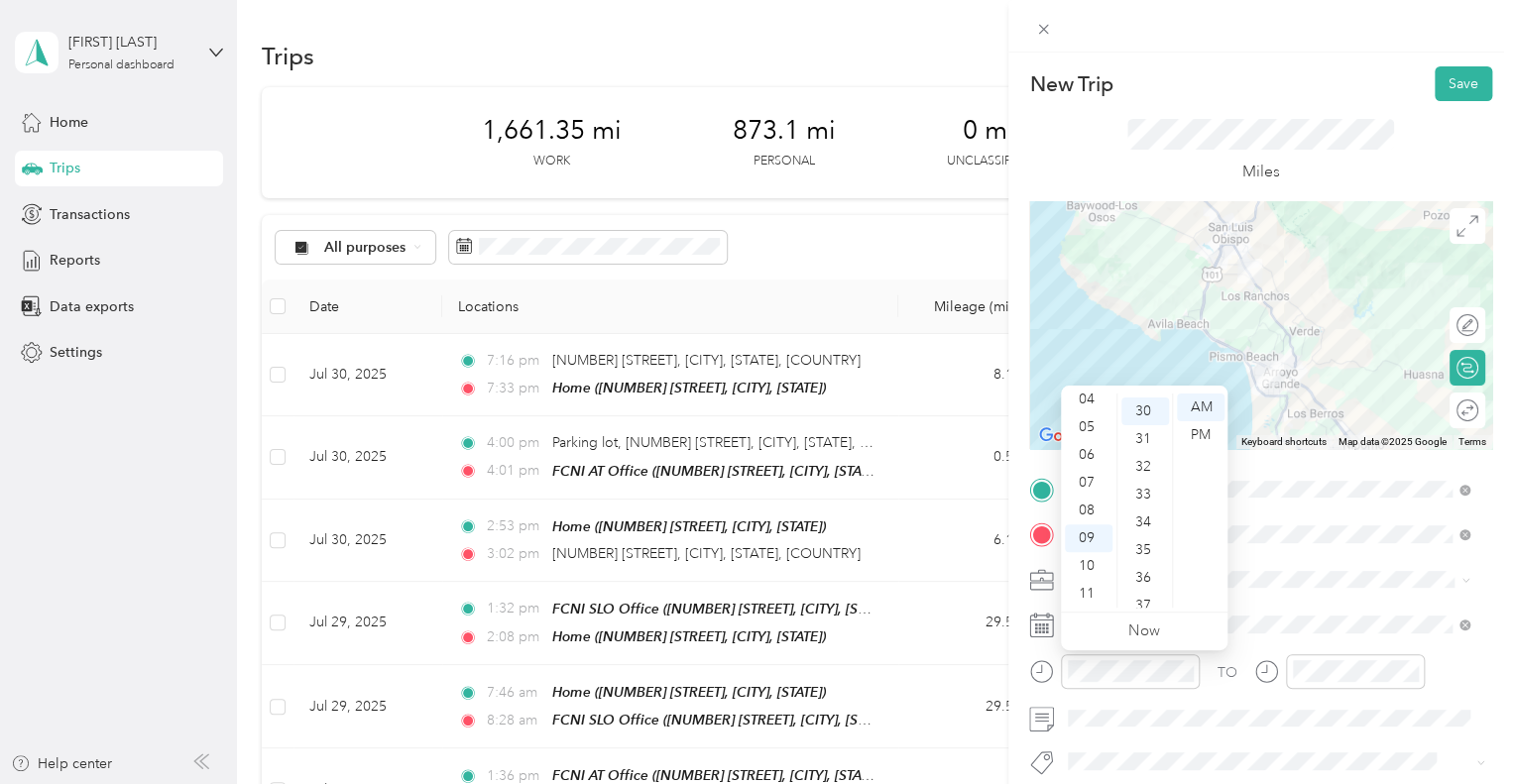 scroll, scrollTop: 833, scrollLeft: 0, axis: vertical 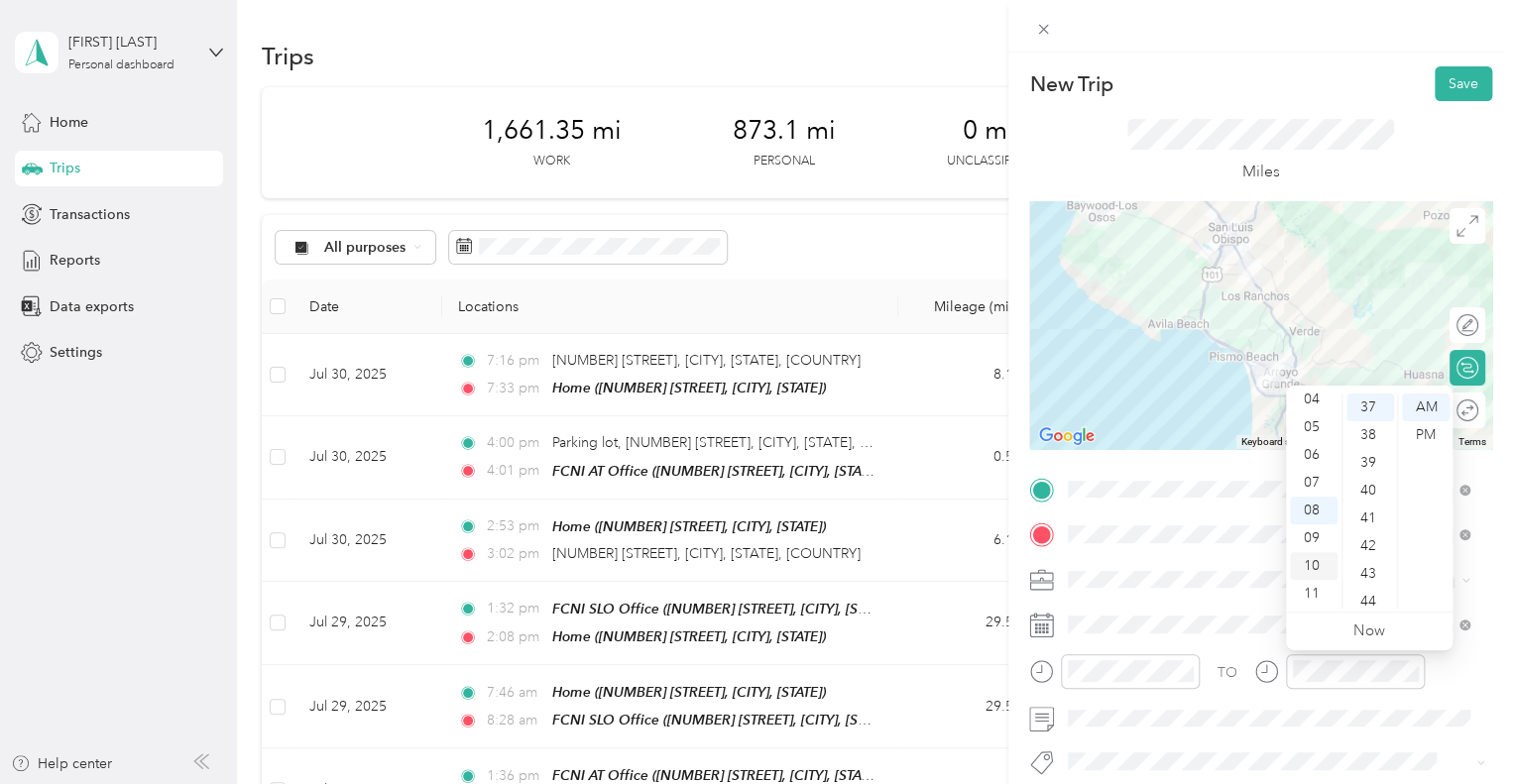 click on "10" at bounding box center (1314, 566) 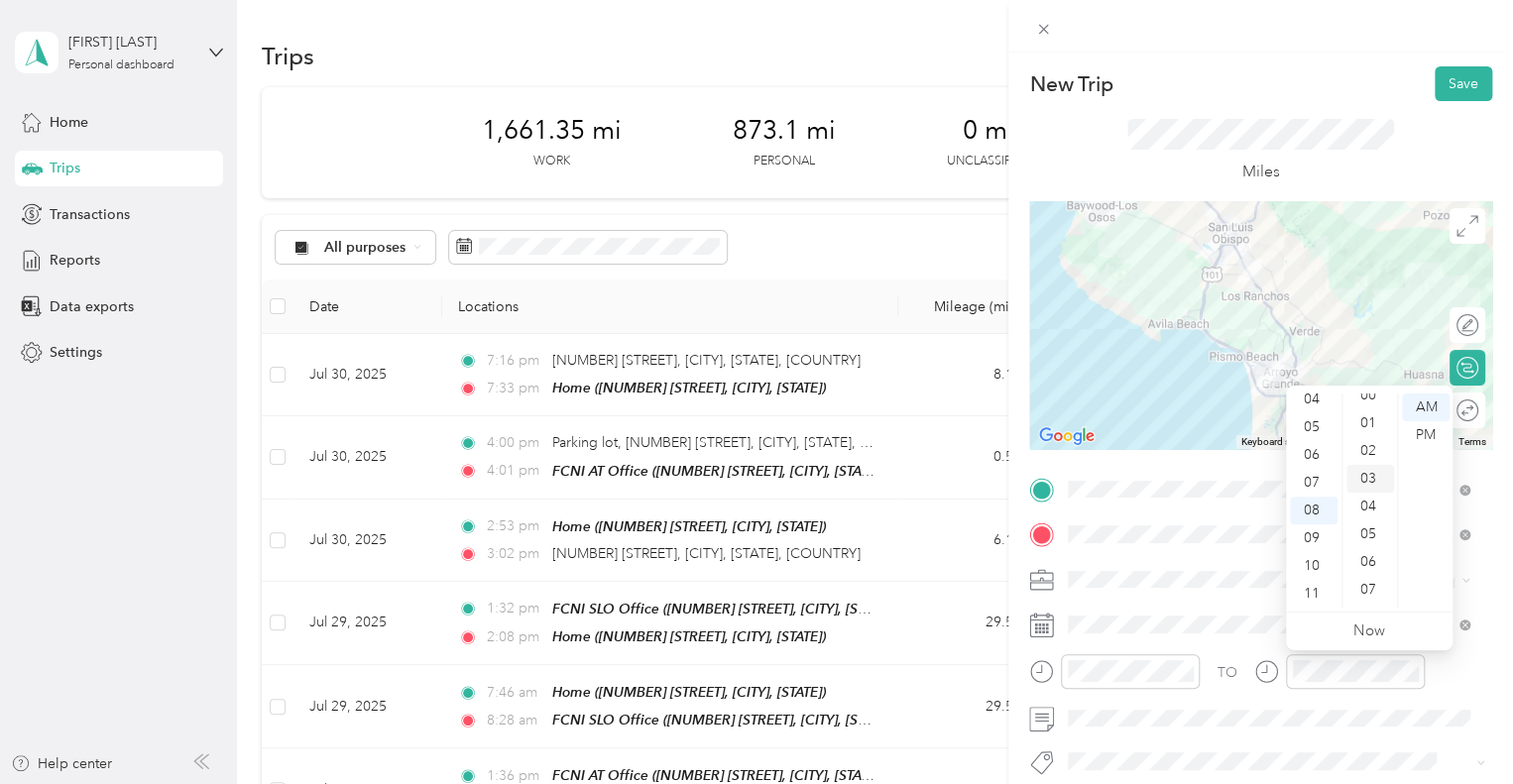 scroll, scrollTop: 0, scrollLeft: 0, axis: both 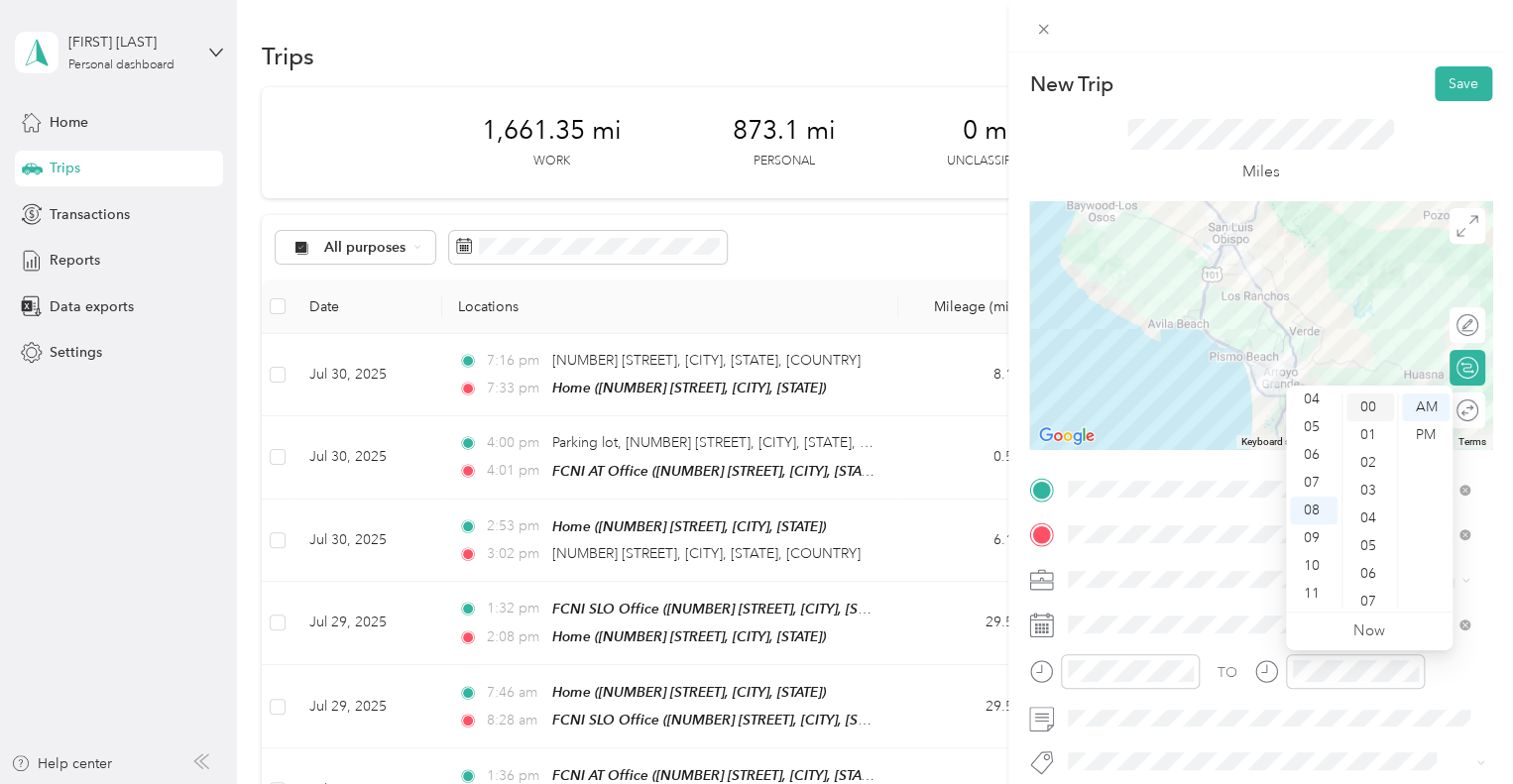 click on "00" at bounding box center (1370, 407) 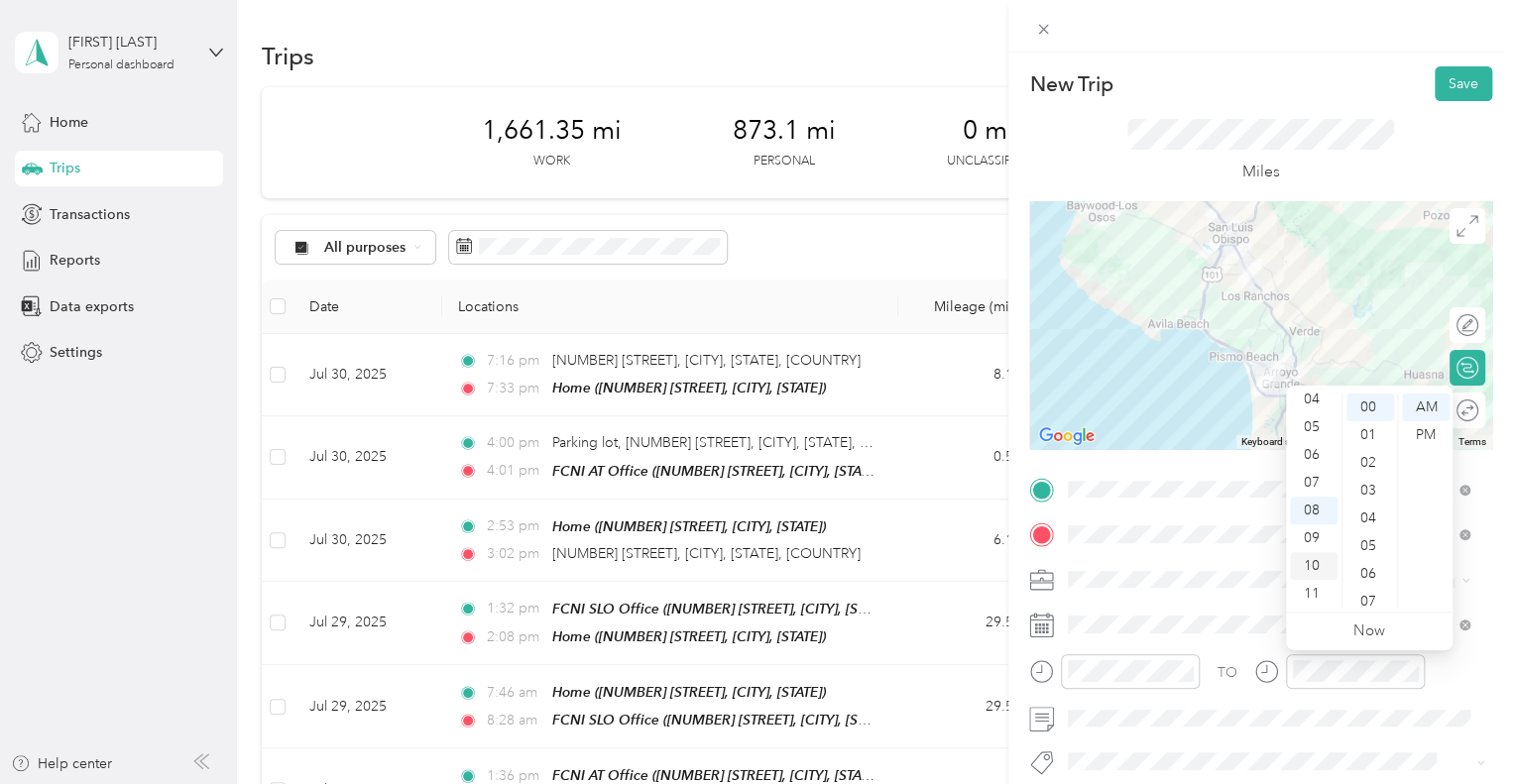 click on "10" at bounding box center (1314, 566) 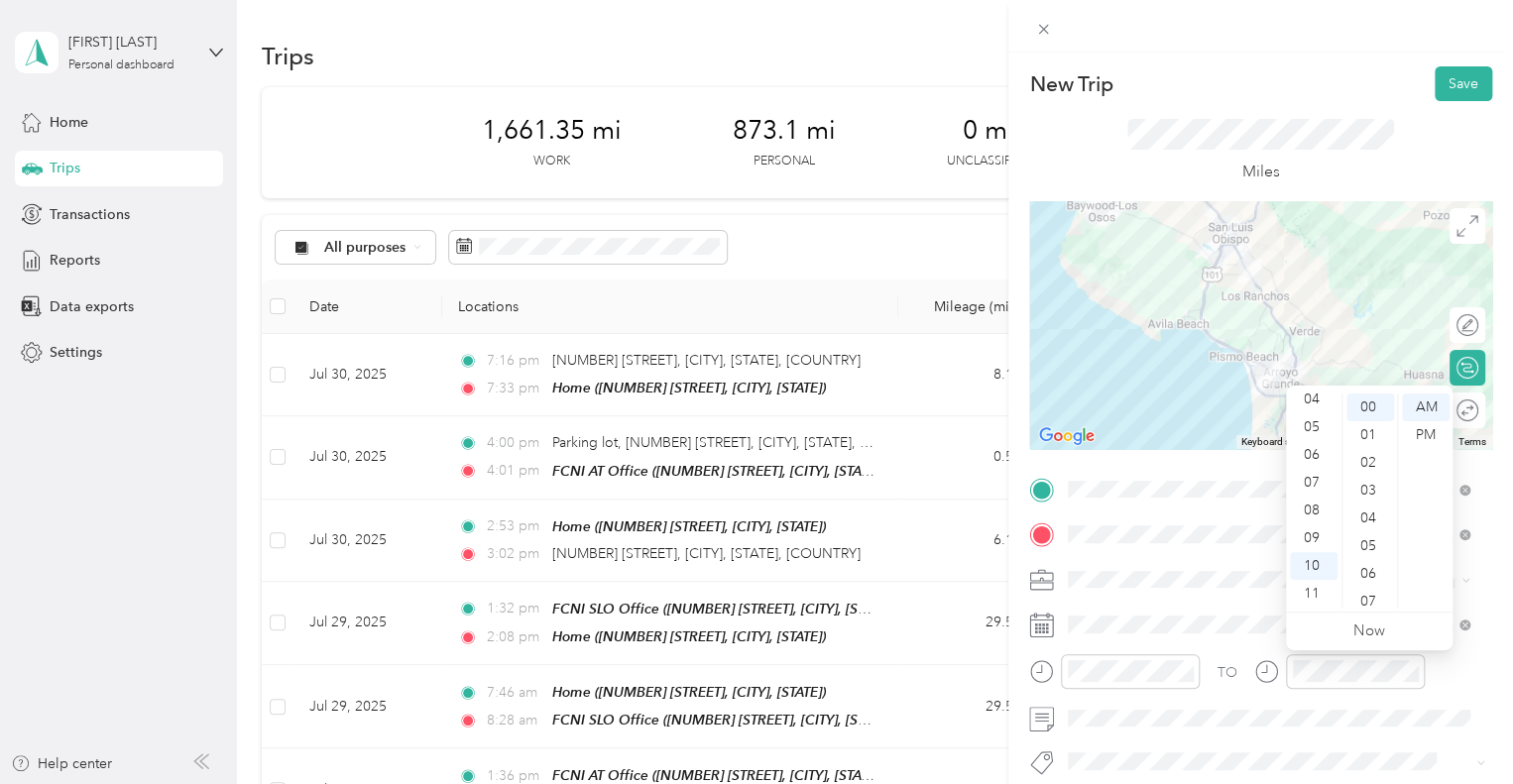 click on "TO Add photo" at bounding box center [1260, 713] 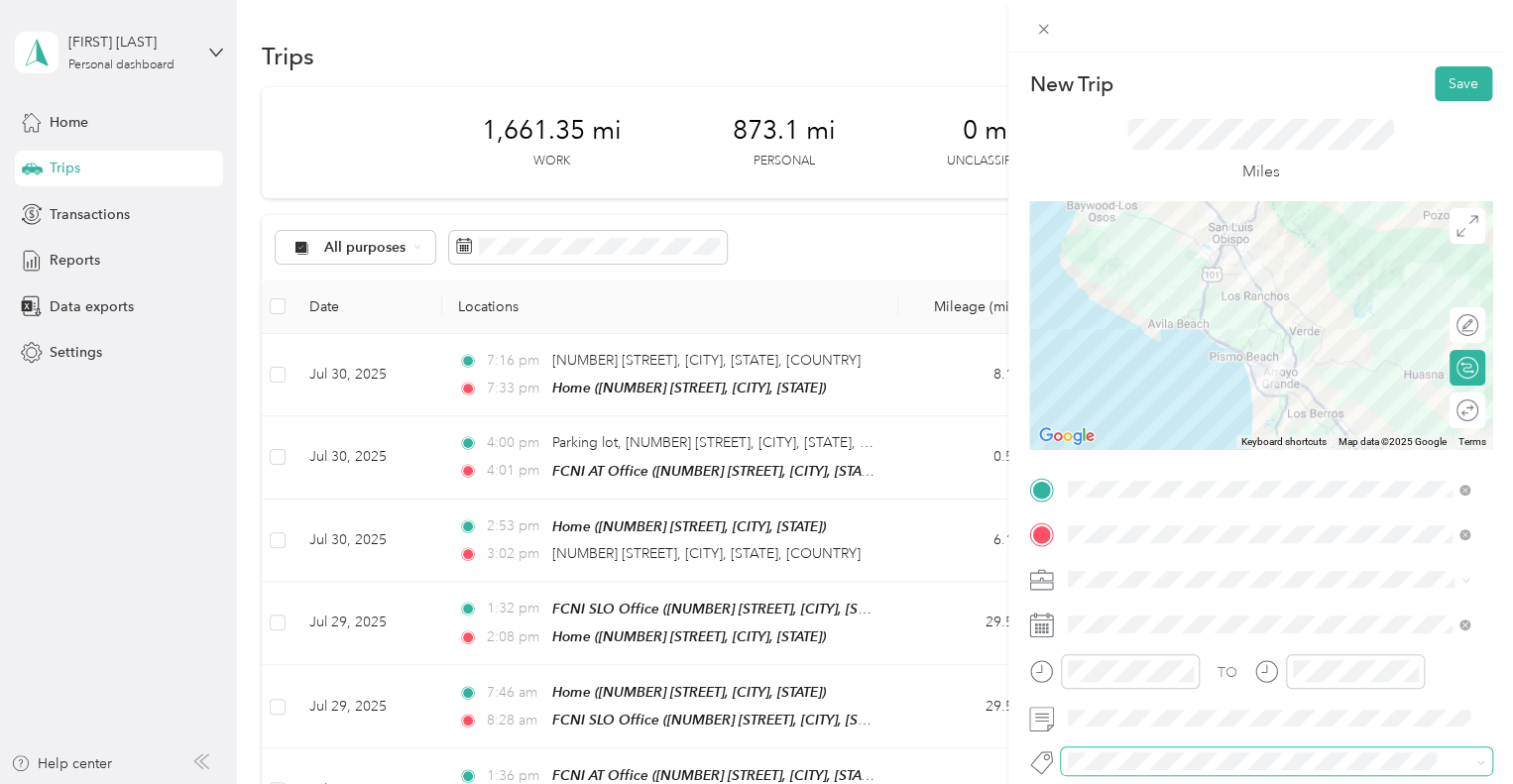 click at bounding box center [1276, 761] 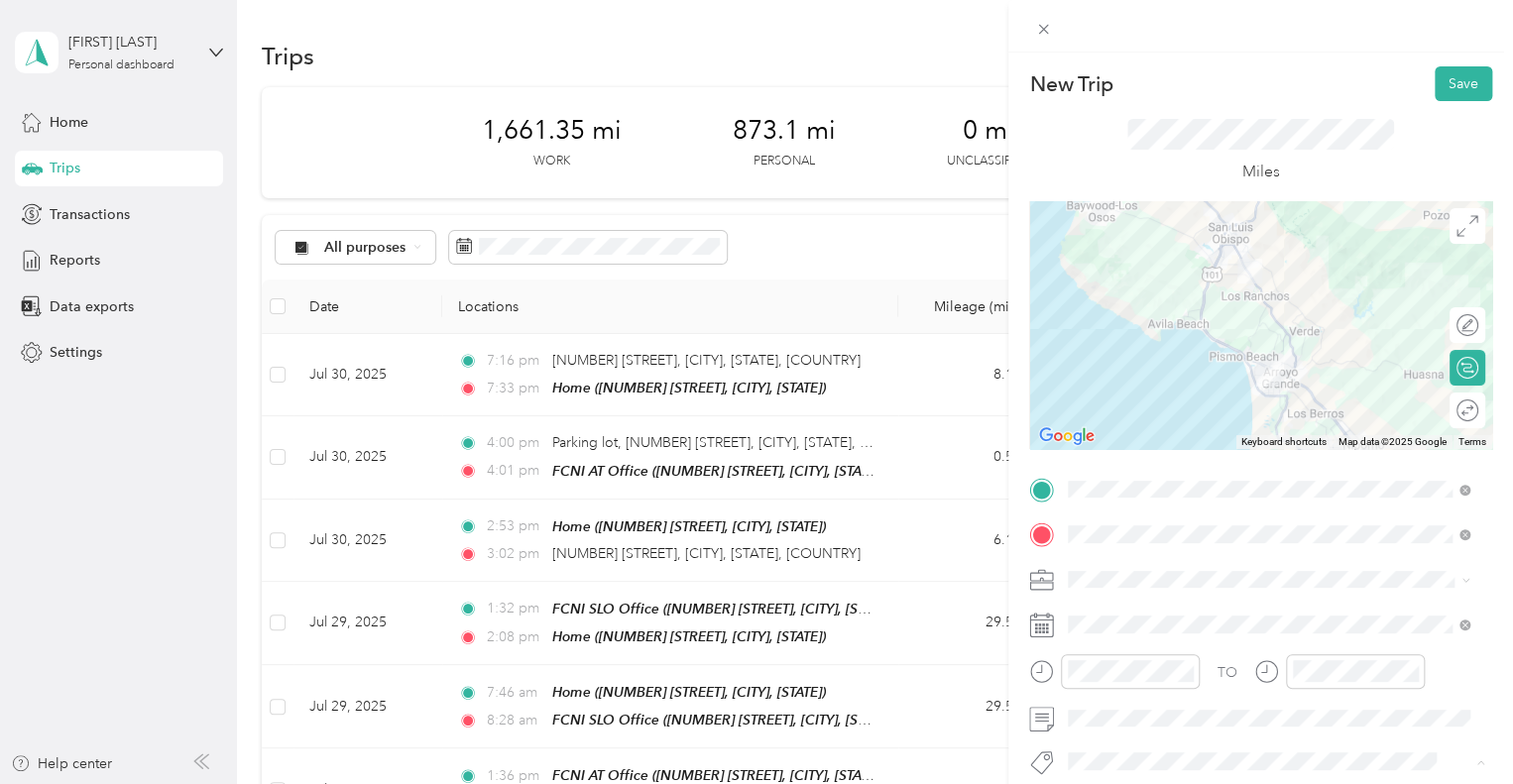 click on "New Trip Save This trip cannot be edited because it is either under review, approved, or paid. Contact your Team Manager to edit it. Miles To navigate the map with touch gestures double-tap and hold your finger on the map, then drag the map. ← Move left → Move right ↑ Move up ↓ Move down + Zoom in - Zoom out Home Jump left by 75% End Jump right by 75% Page Up Jump up by 75% Page Down Jump down by 75% Keyboard shortcuts Map Data Map data ©2025 Google Map data ©2025 Google 10 km  Click to toggle between metric and imperial units Terms Report a map error Edit route Calculate route Round trip TO Add photo" at bounding box center (1260, 509) 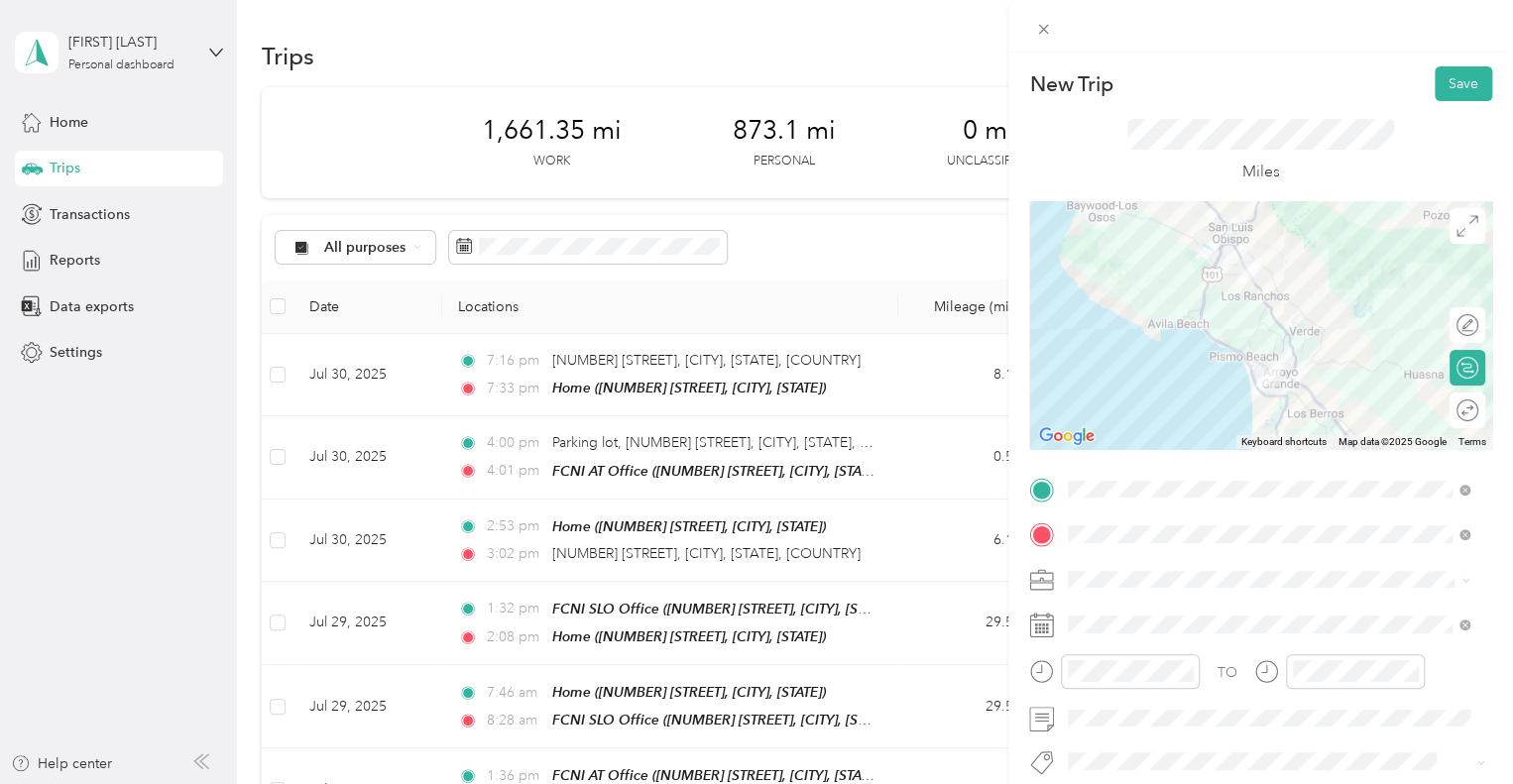 click on "Hsp" at bounding box center (1100, 727) 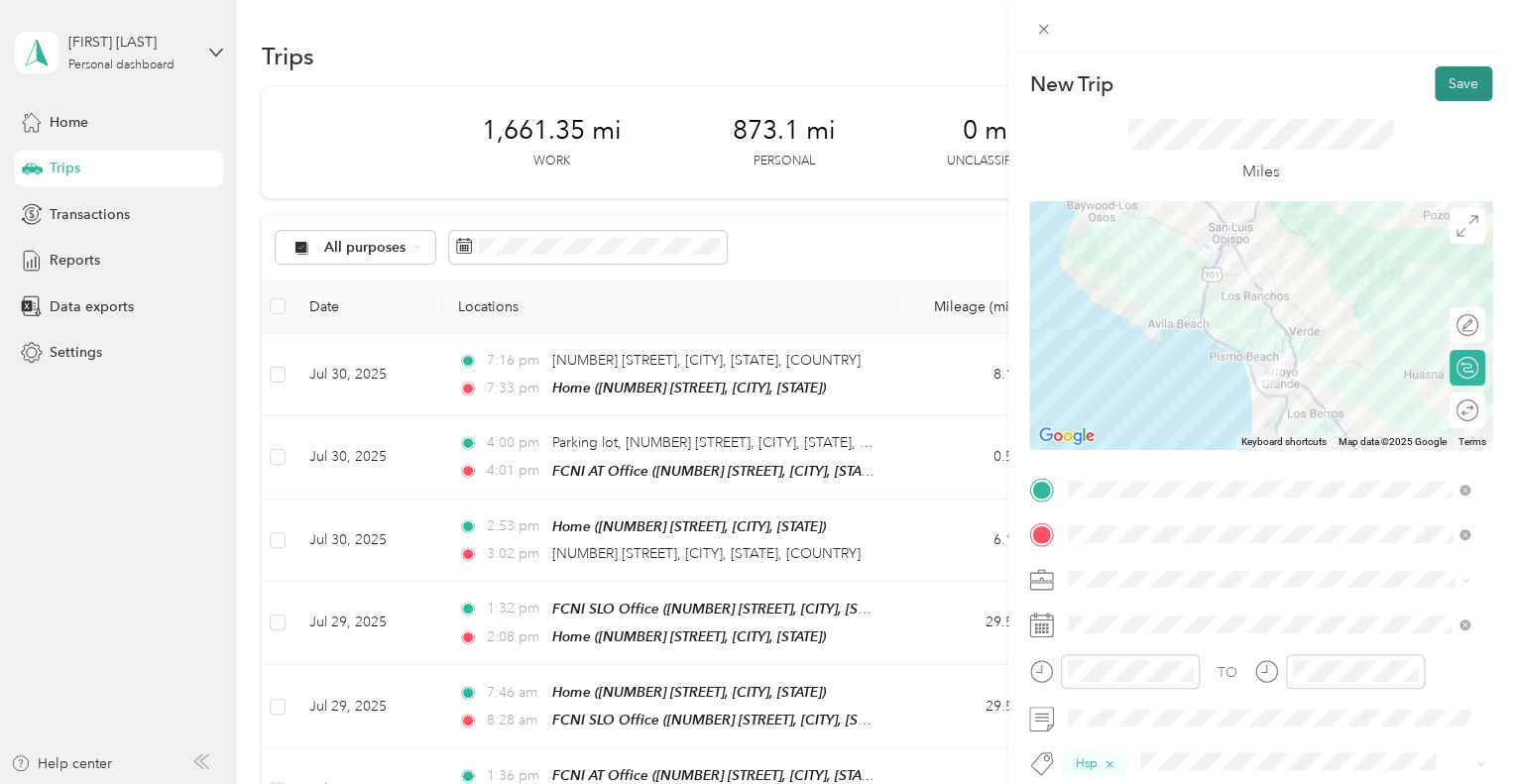 click on "Save" at bounding box center [1463, 83] 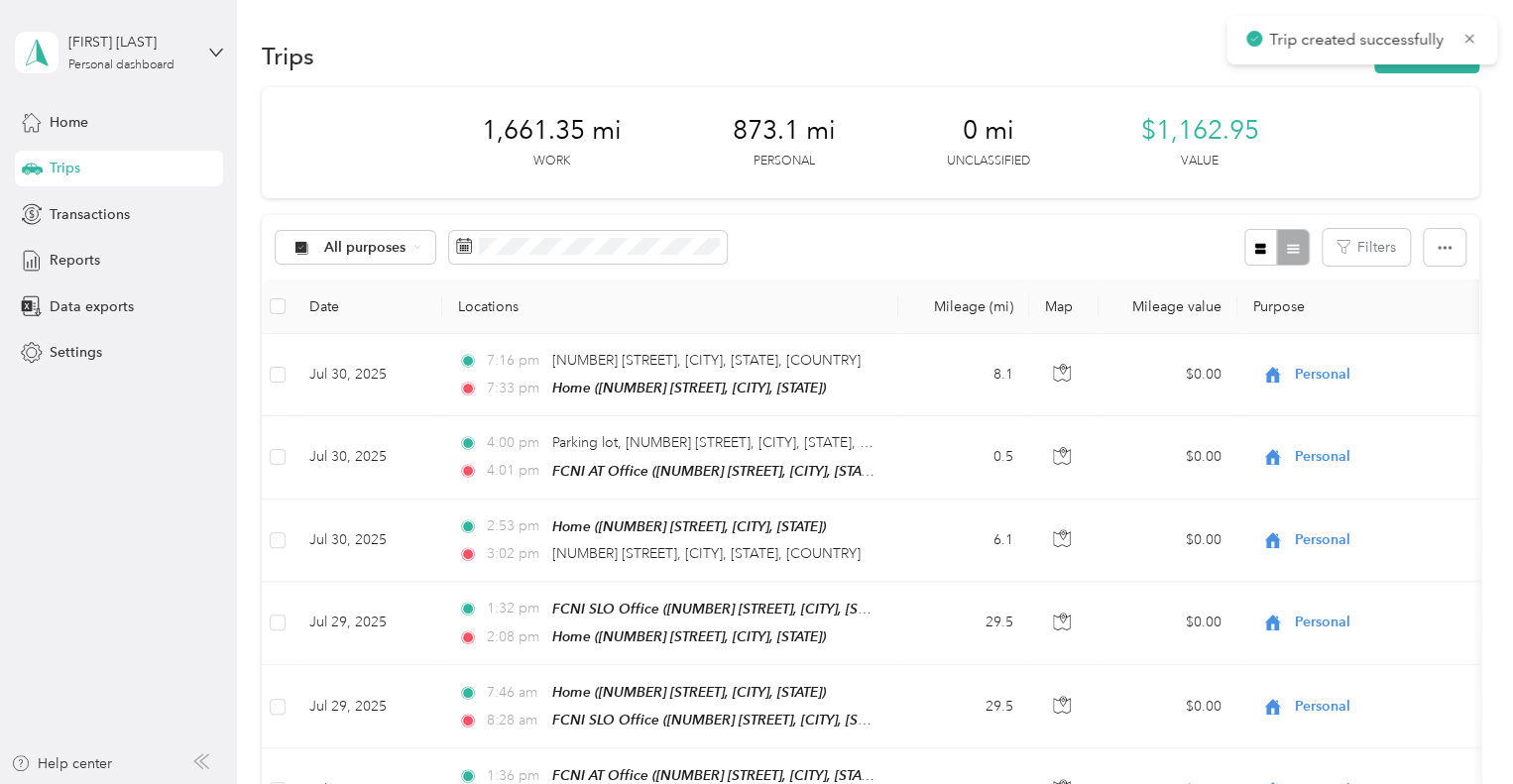 click on "Trips New trip" at bounding box center (871, 56) 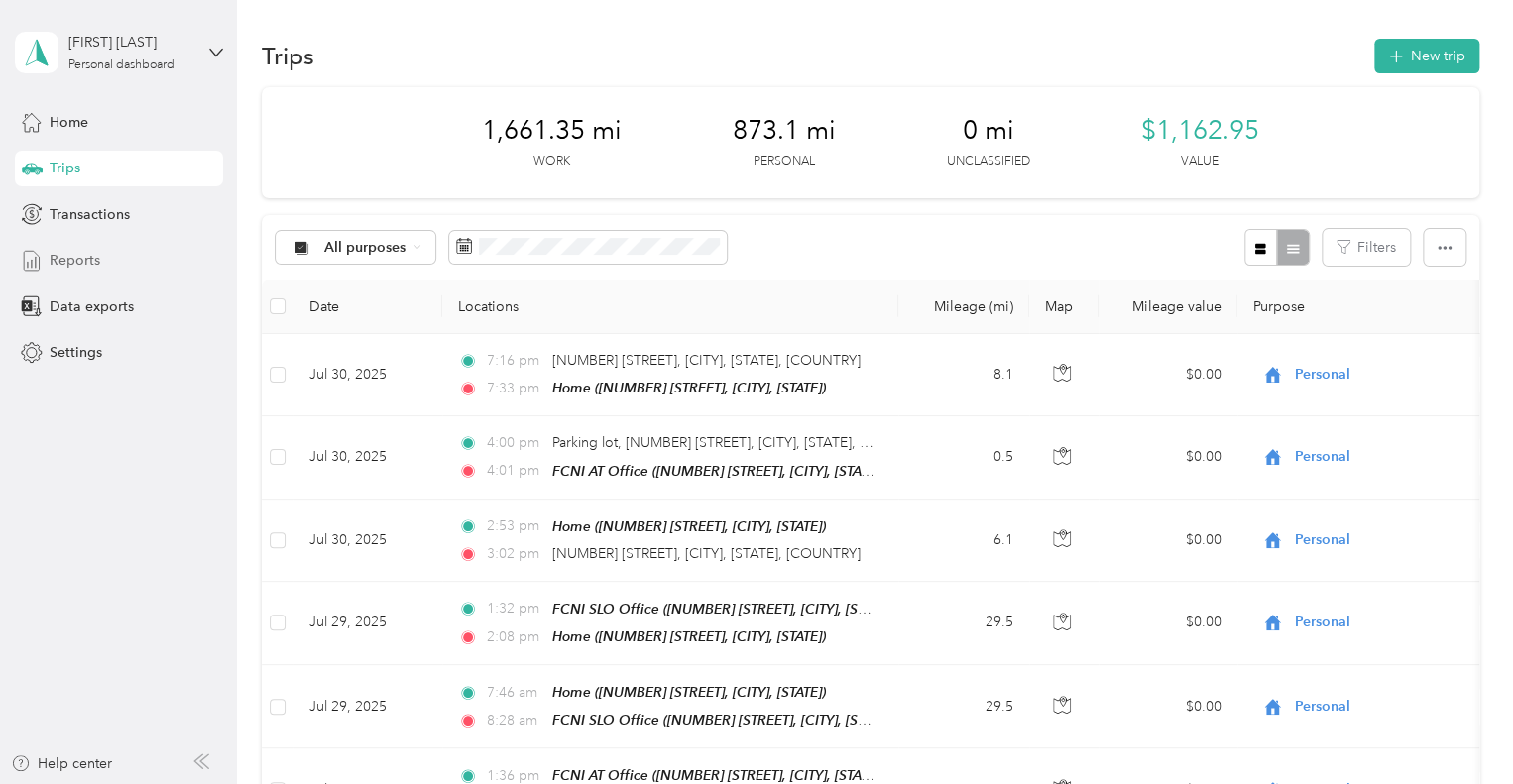 click on "Reports" at bounding box center [74, 260] 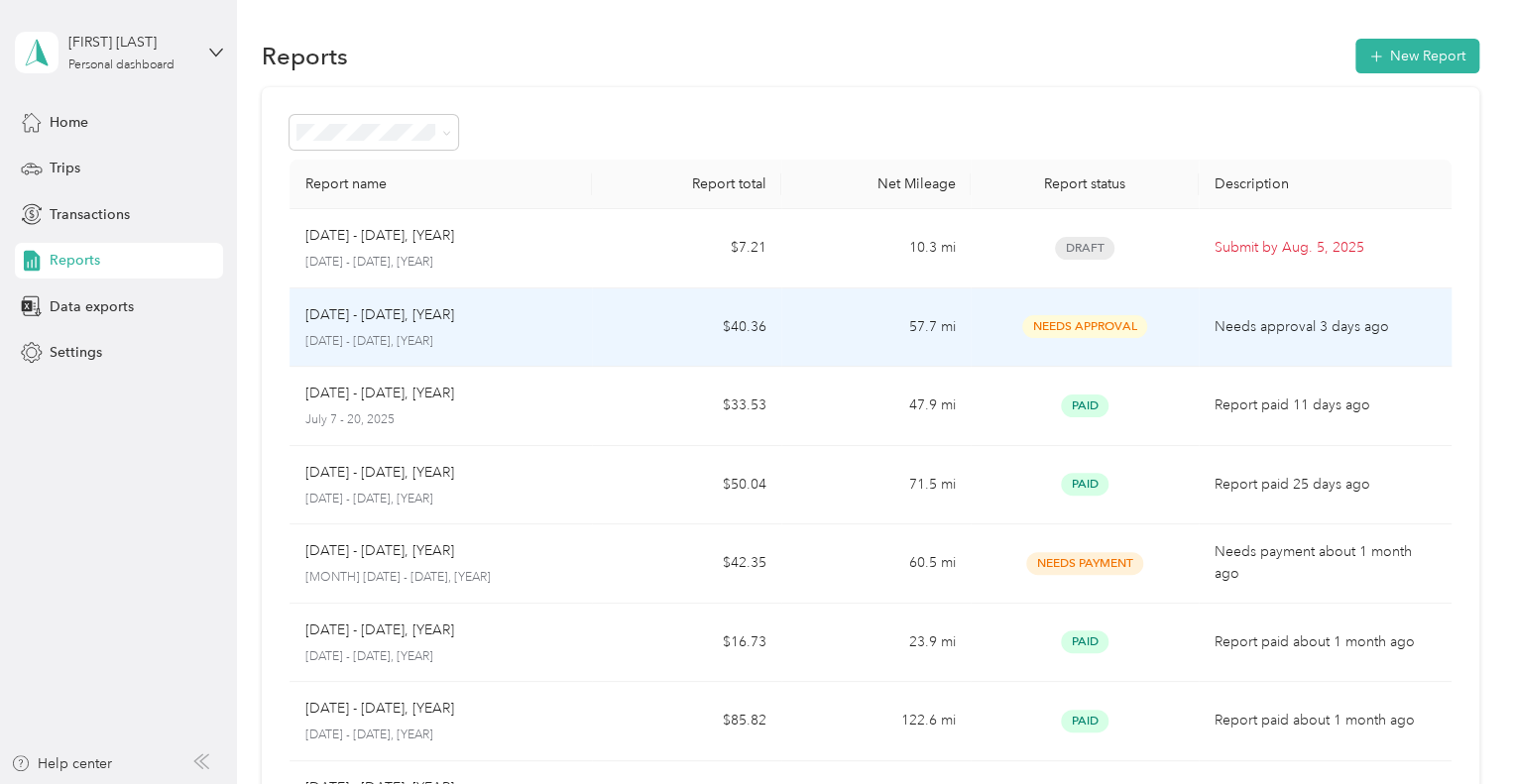 click on "[DATE] - [DATE], [YEAR] [DATE] - [DATE], [YEAR]" at bounding box center [441, 328] 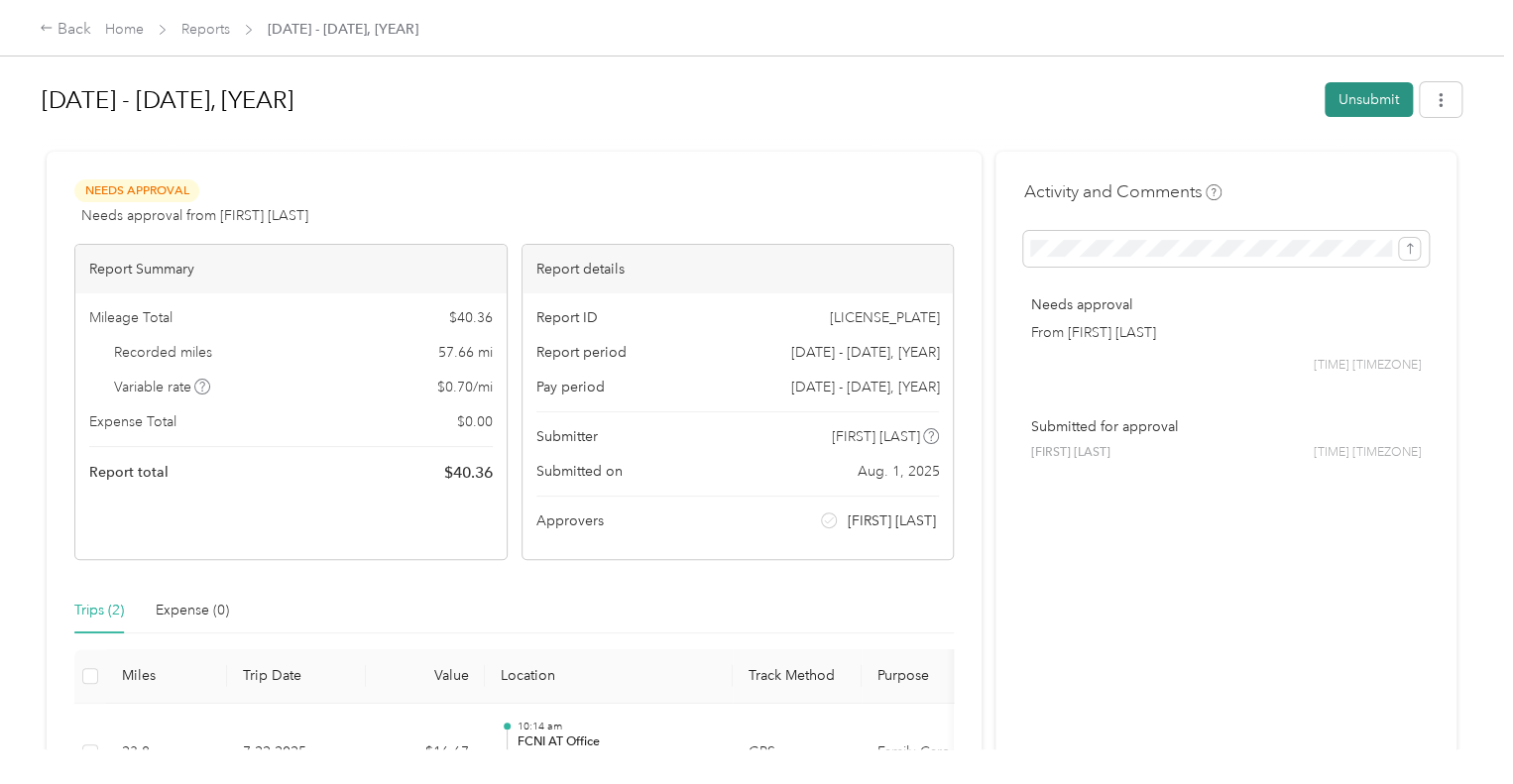 click on "Unsubmit" at bounding box center [1368, 99] 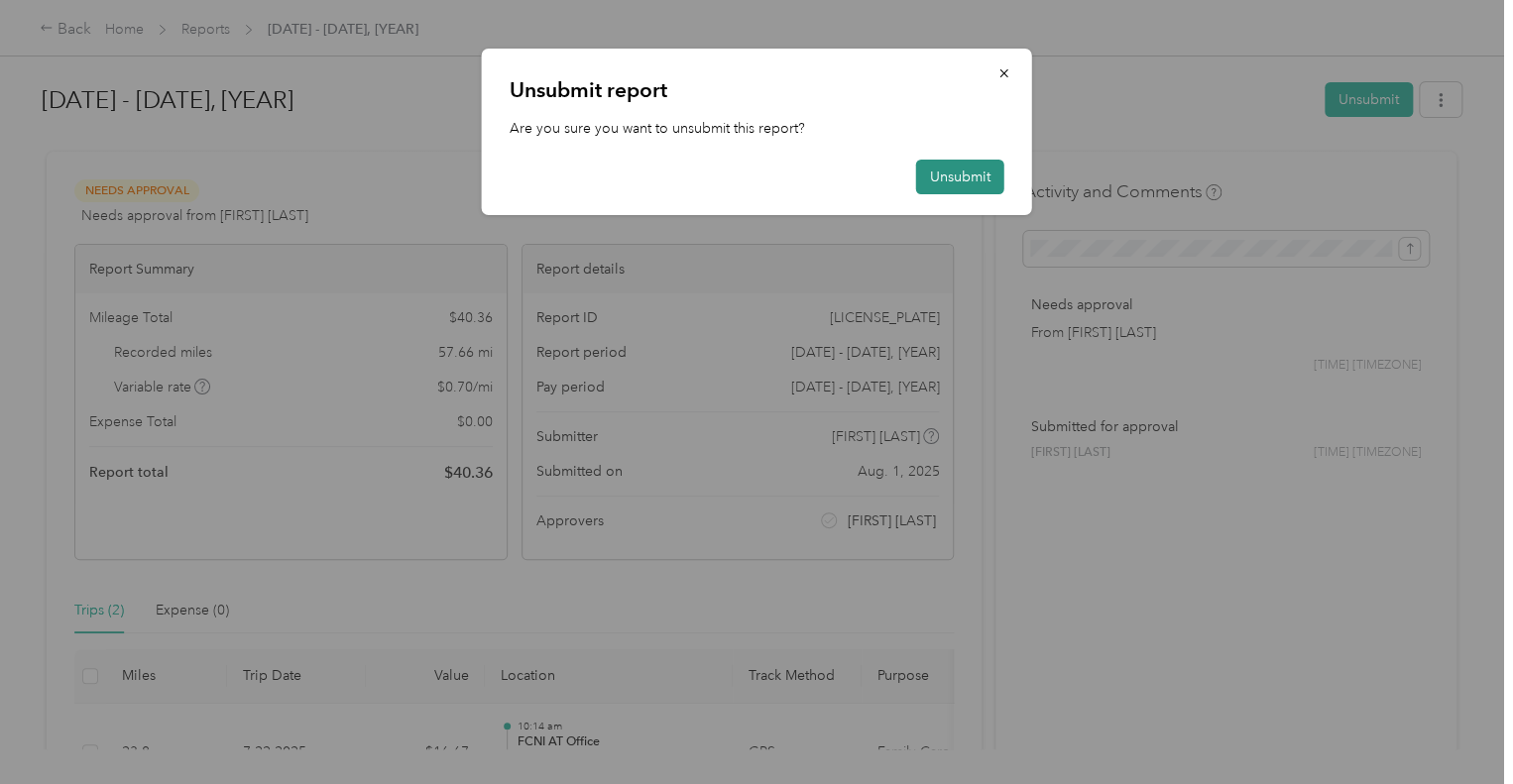 click on "Unsubmit" at bounding box center [960, 176] 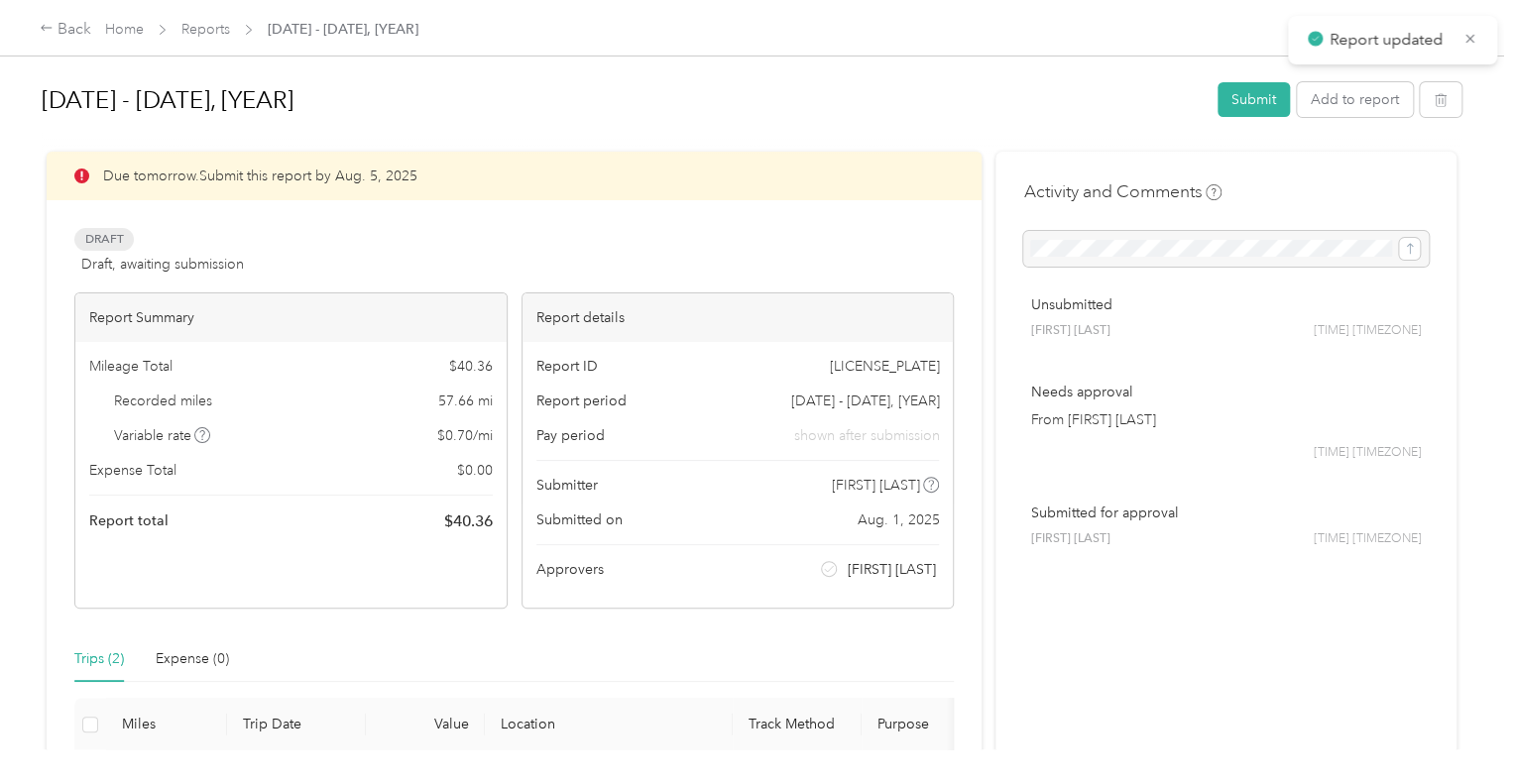 click on "Back Home Reports [DATE] - [DATE], [YEAR]" at bounding box center [756, 28] 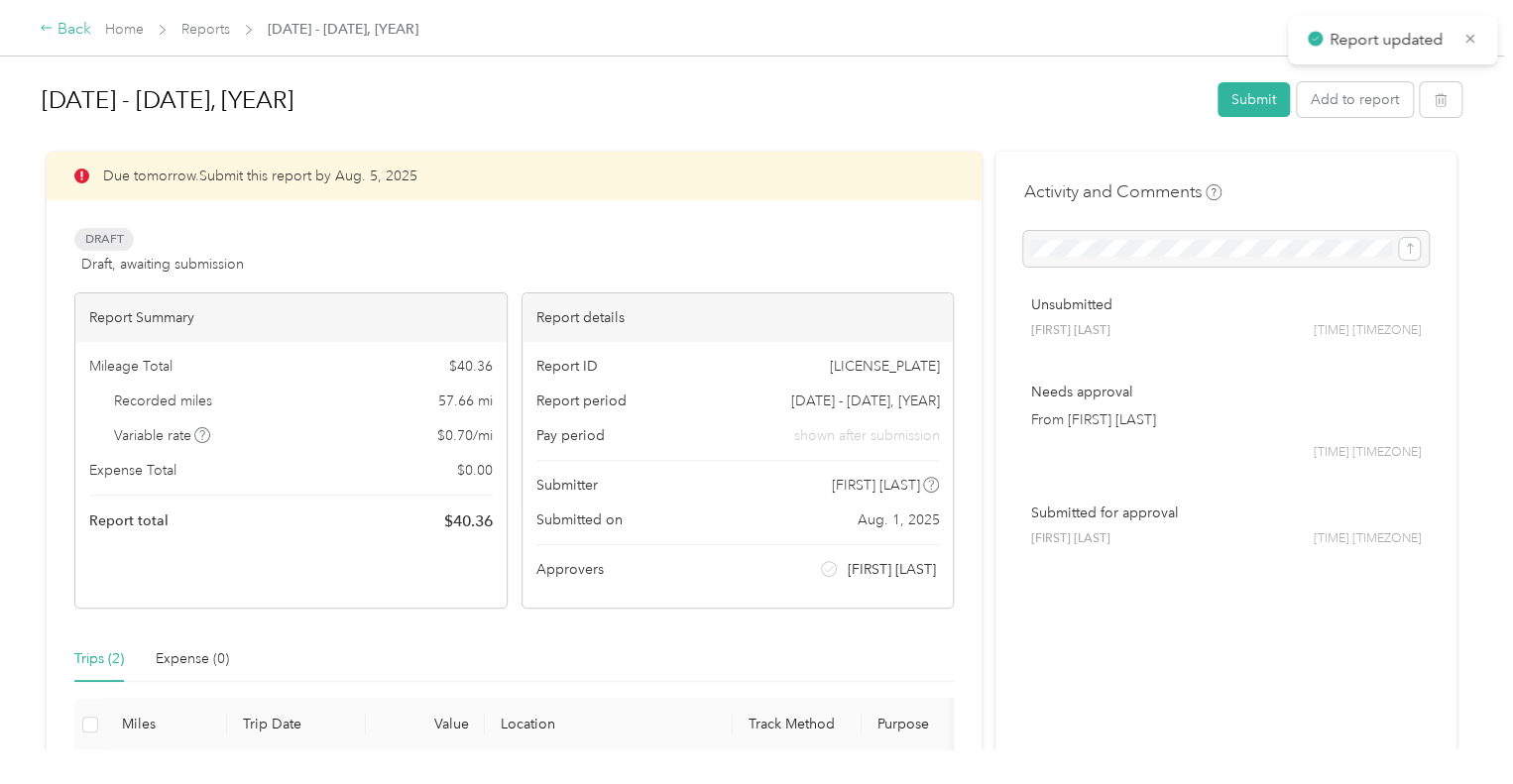 click 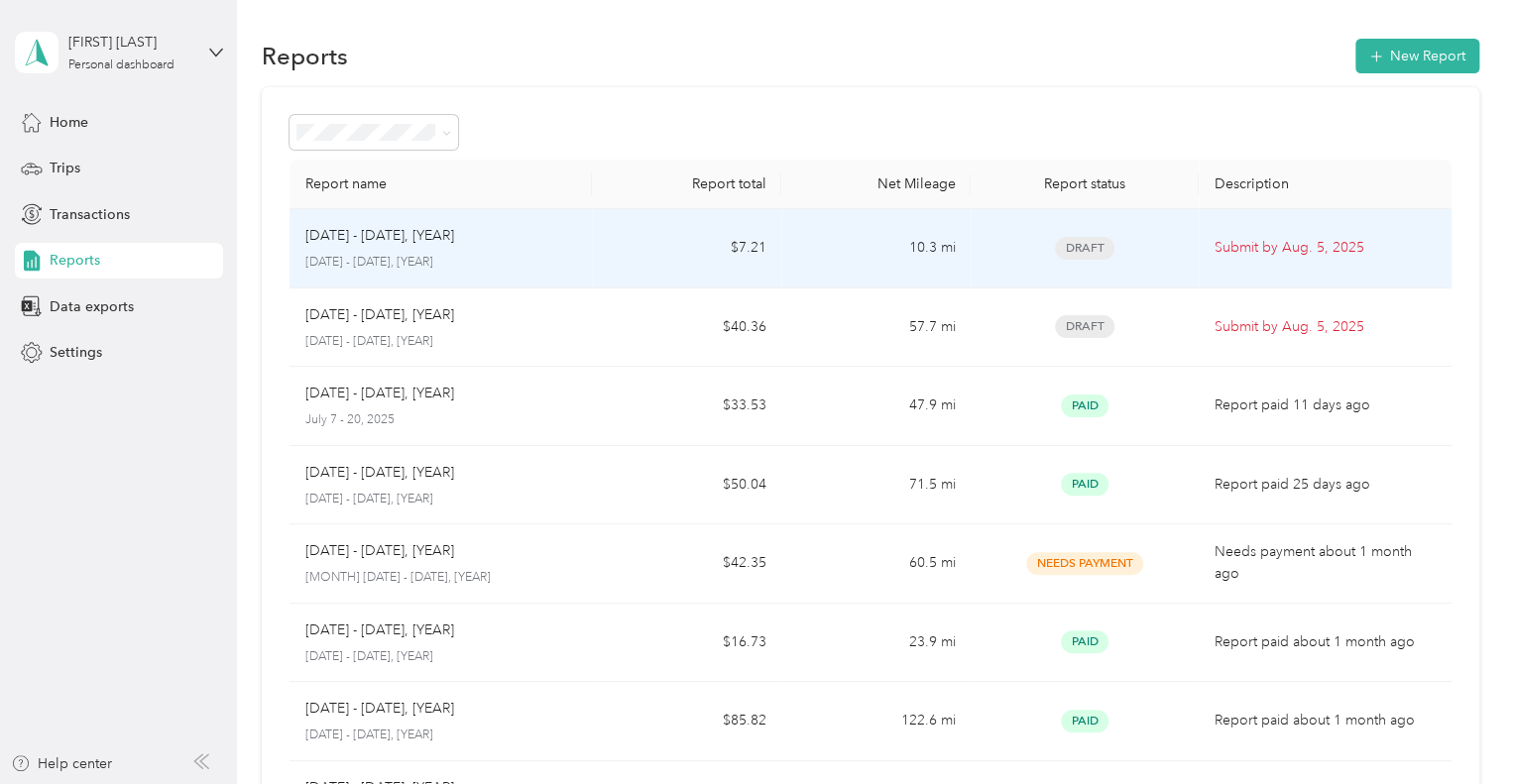 click on "Draft" at bounding box center (1084, 249) 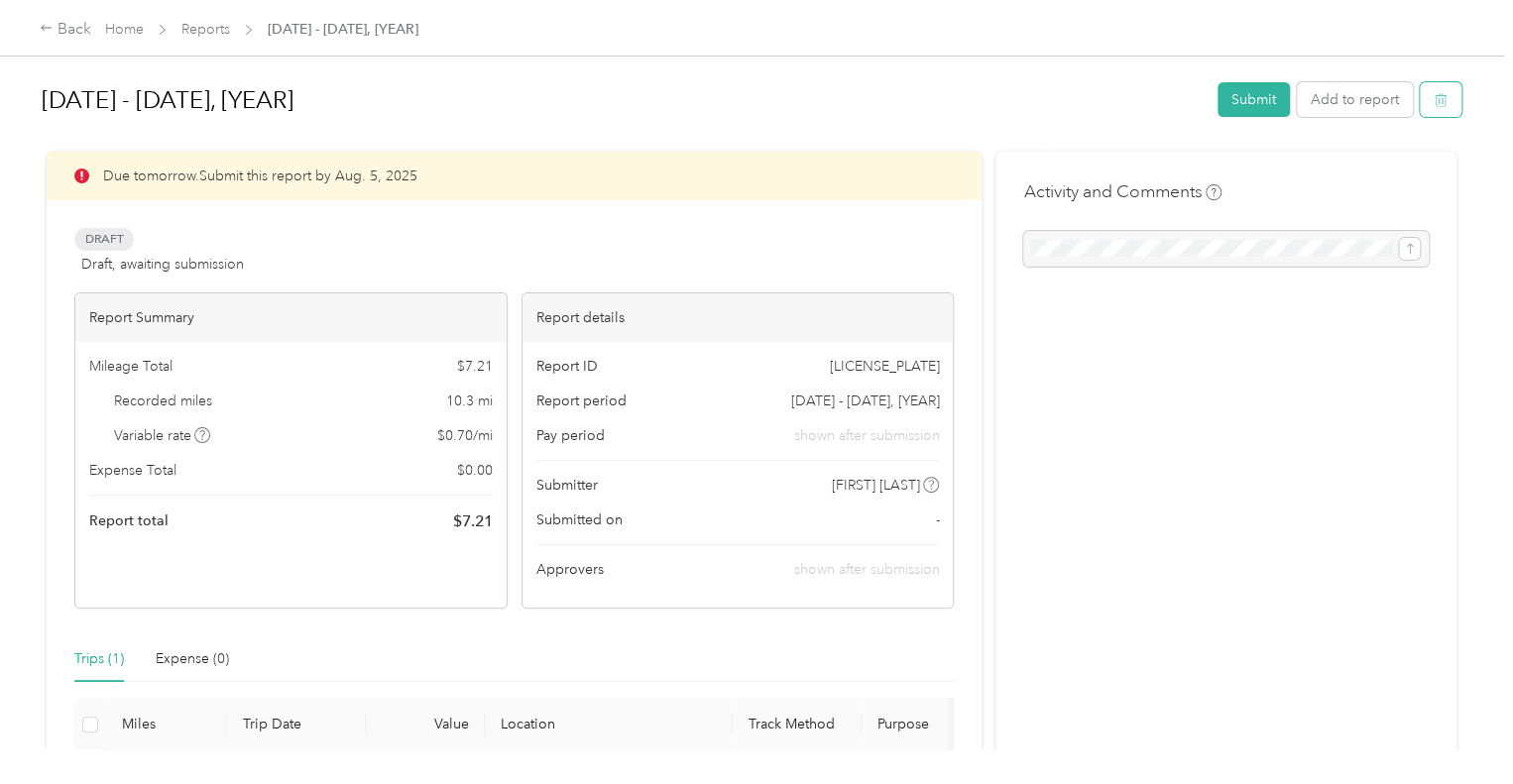 click 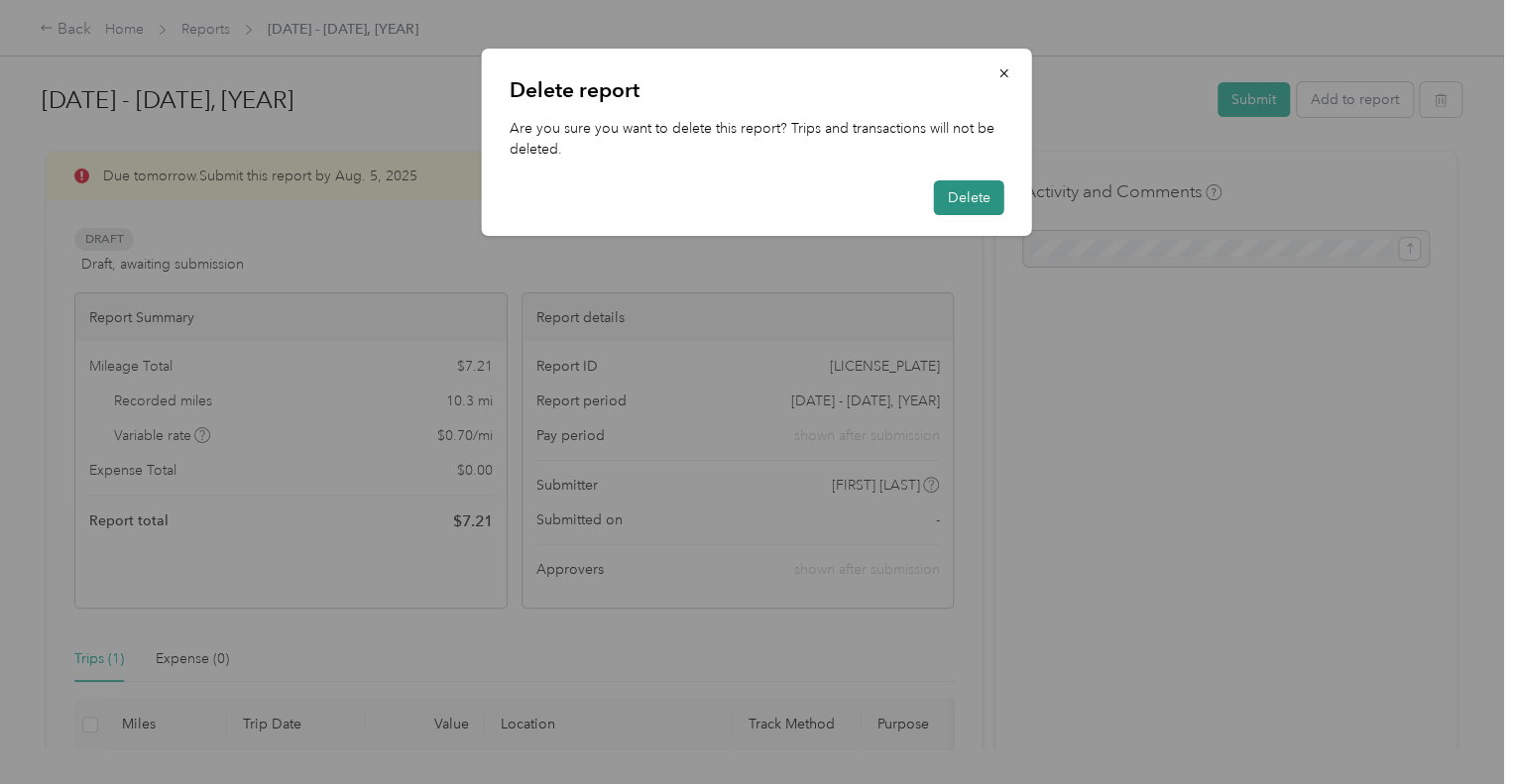 click on "Delete" at bounding box center [969, 197] 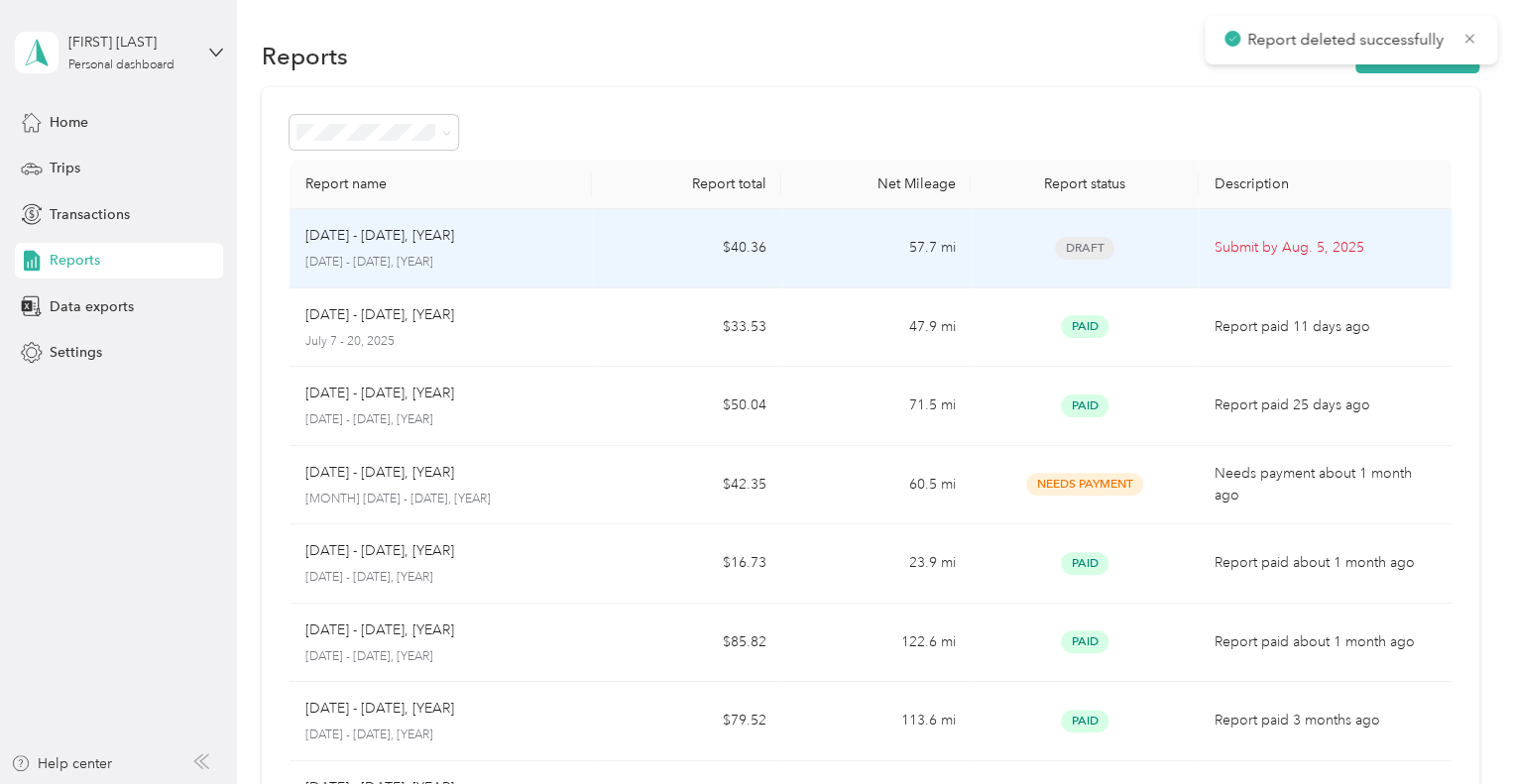 click on "[DATE] - [DATE], [YEAR]" at bounding box center (441, 263) 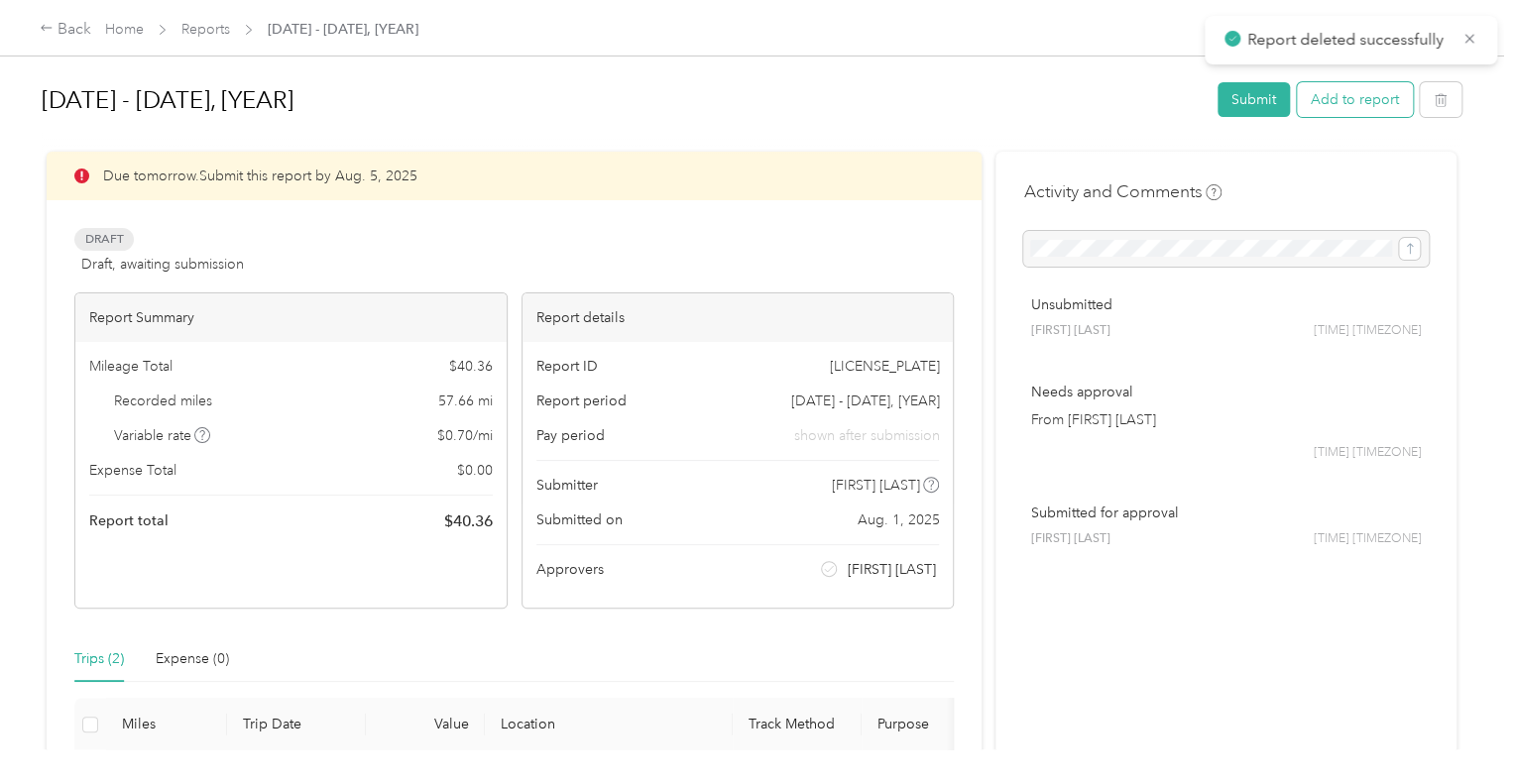 click on "Add to report" at bounding box center [1354, 99] 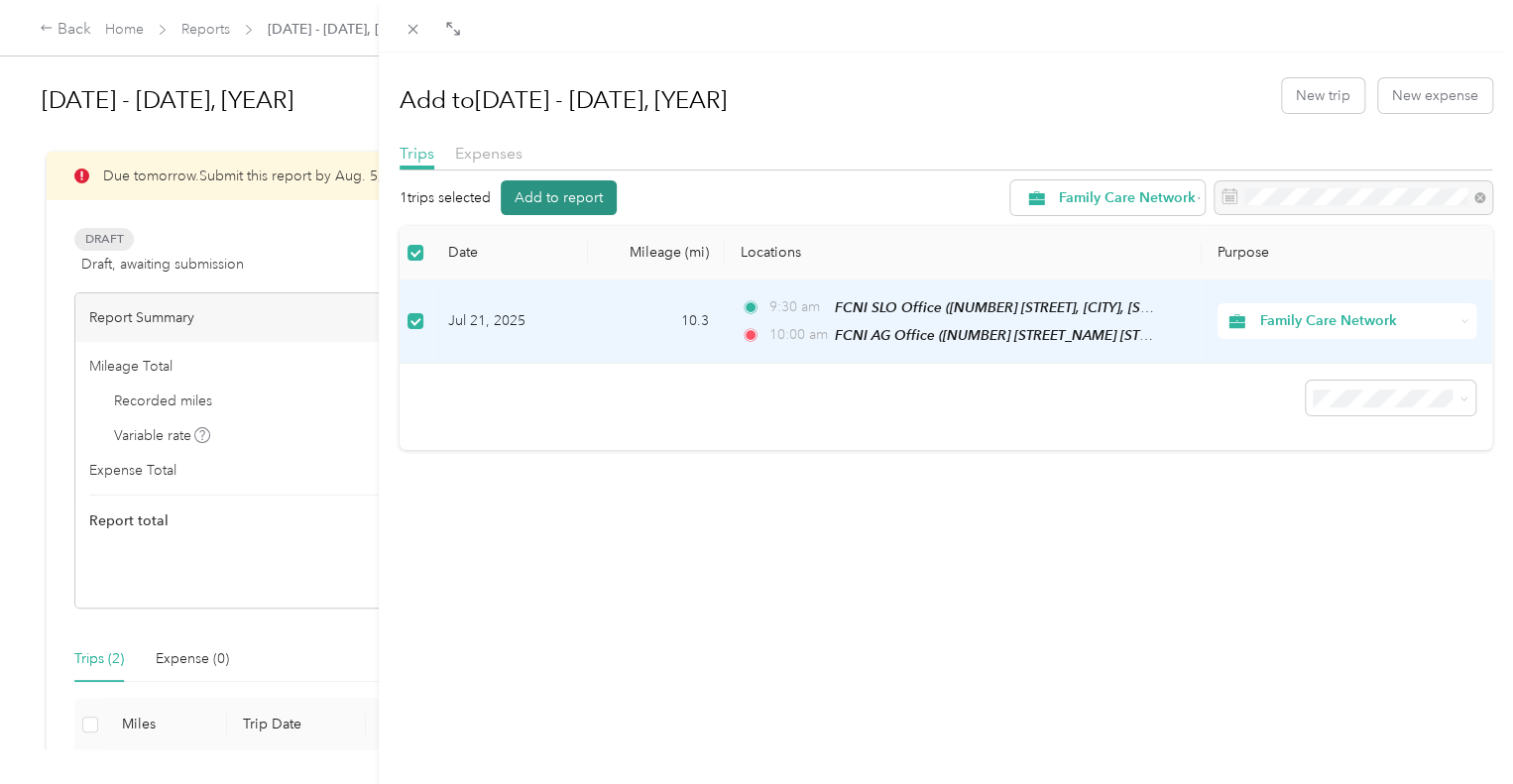 click on "Add to report" at bounding box center (558, 197) 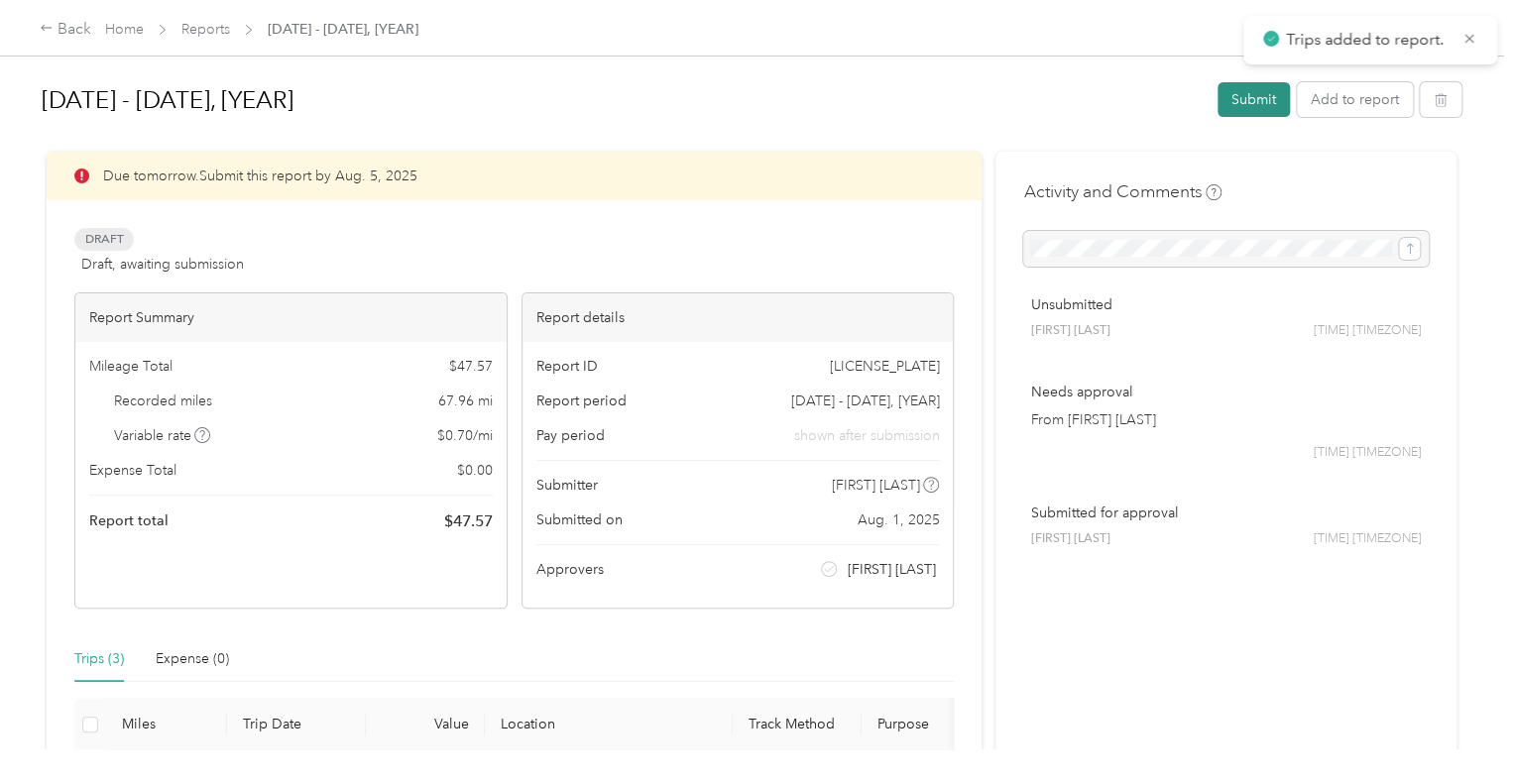 click on "Submit" at bounding box center (1253, 99) 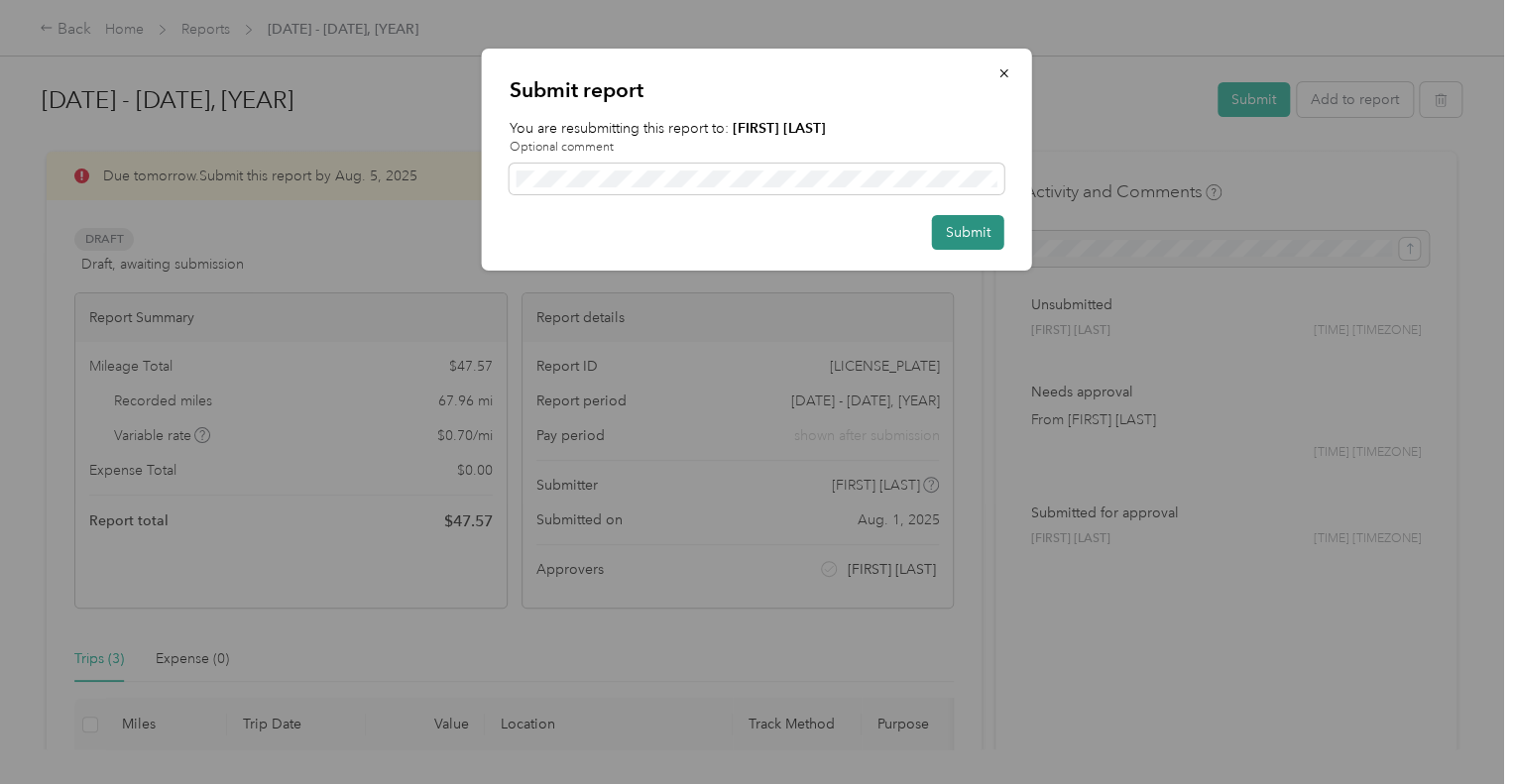 click on "Submit" at bounding box center (968, 232) 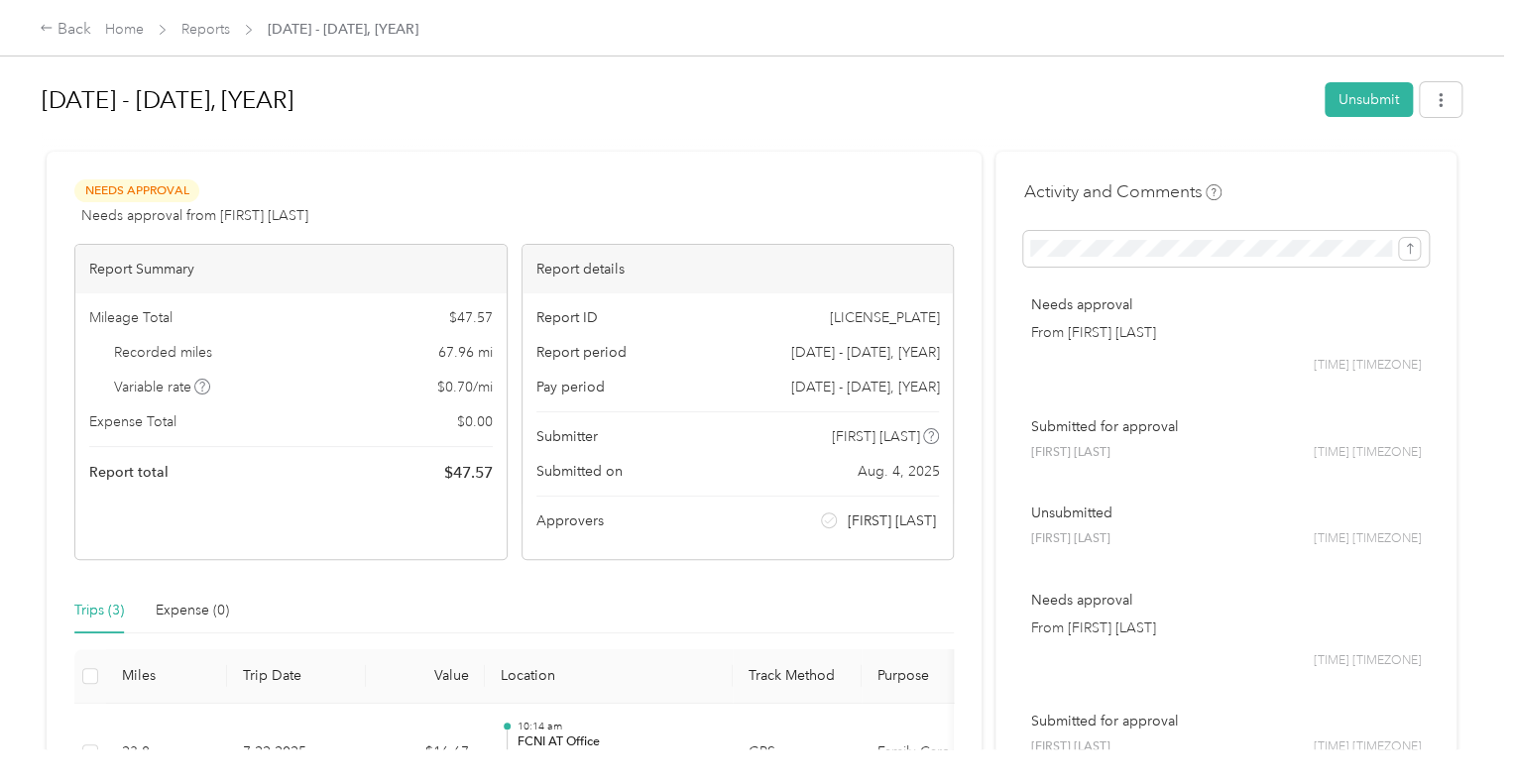 click on "Activity and Comments   Needs approval From [FIRST] [LAST] [TIME] [TIMEZONE] Submitted for approval [FIRST] [LAST] [TIME] [TIMEZONE] Unsubmitted [FIRST] [LAST] [TIME] [TIMEZONE] Needs approval From [FIRST] [LAST] [TIME] [TIMEZONE] Submitted for approval [FIRST] [LAST] [TIME] [TIMEZONE]" at bounding box center (1225, 608) 